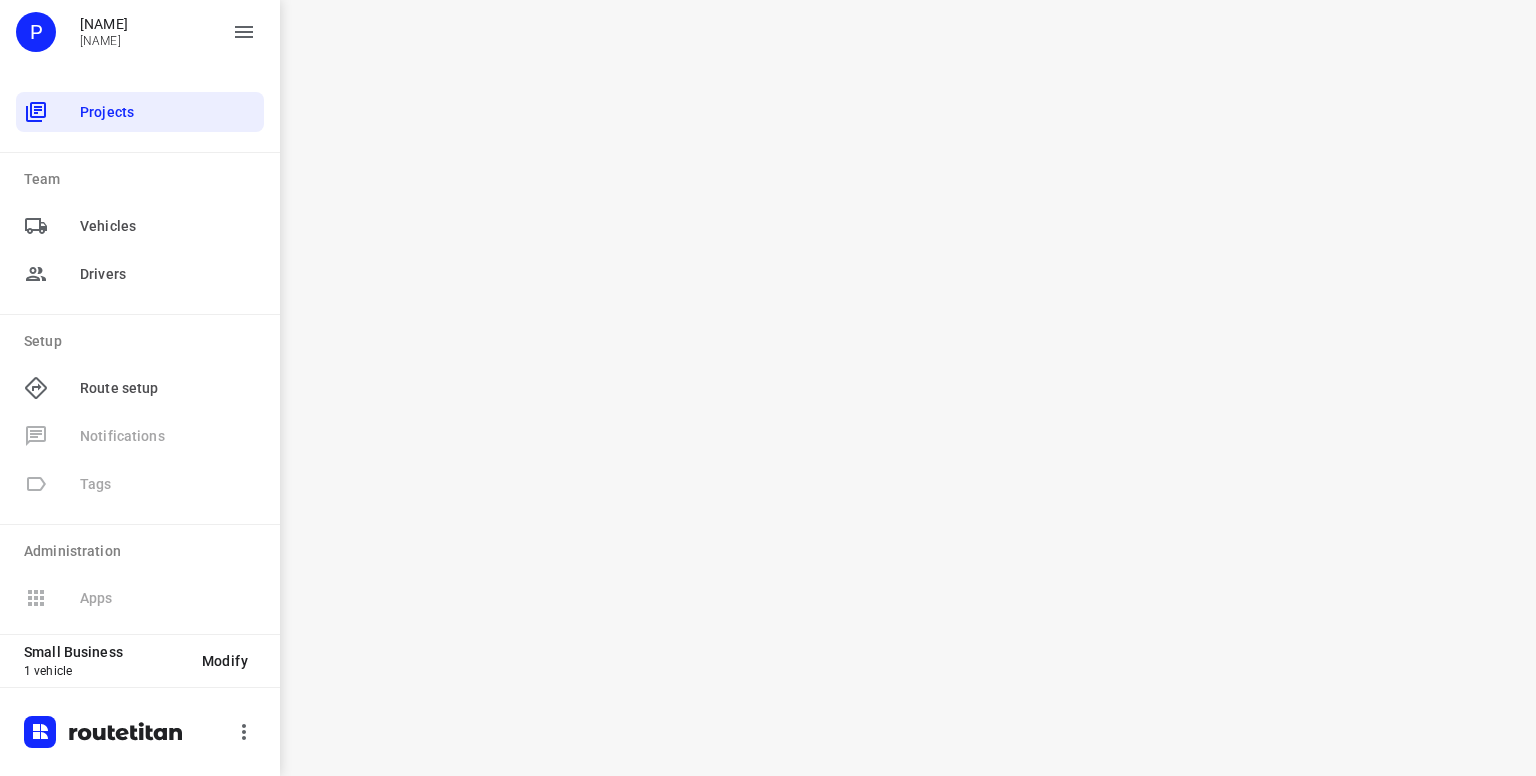 scroll, scrollTop: 0, scrollLeft: 0, axis: both 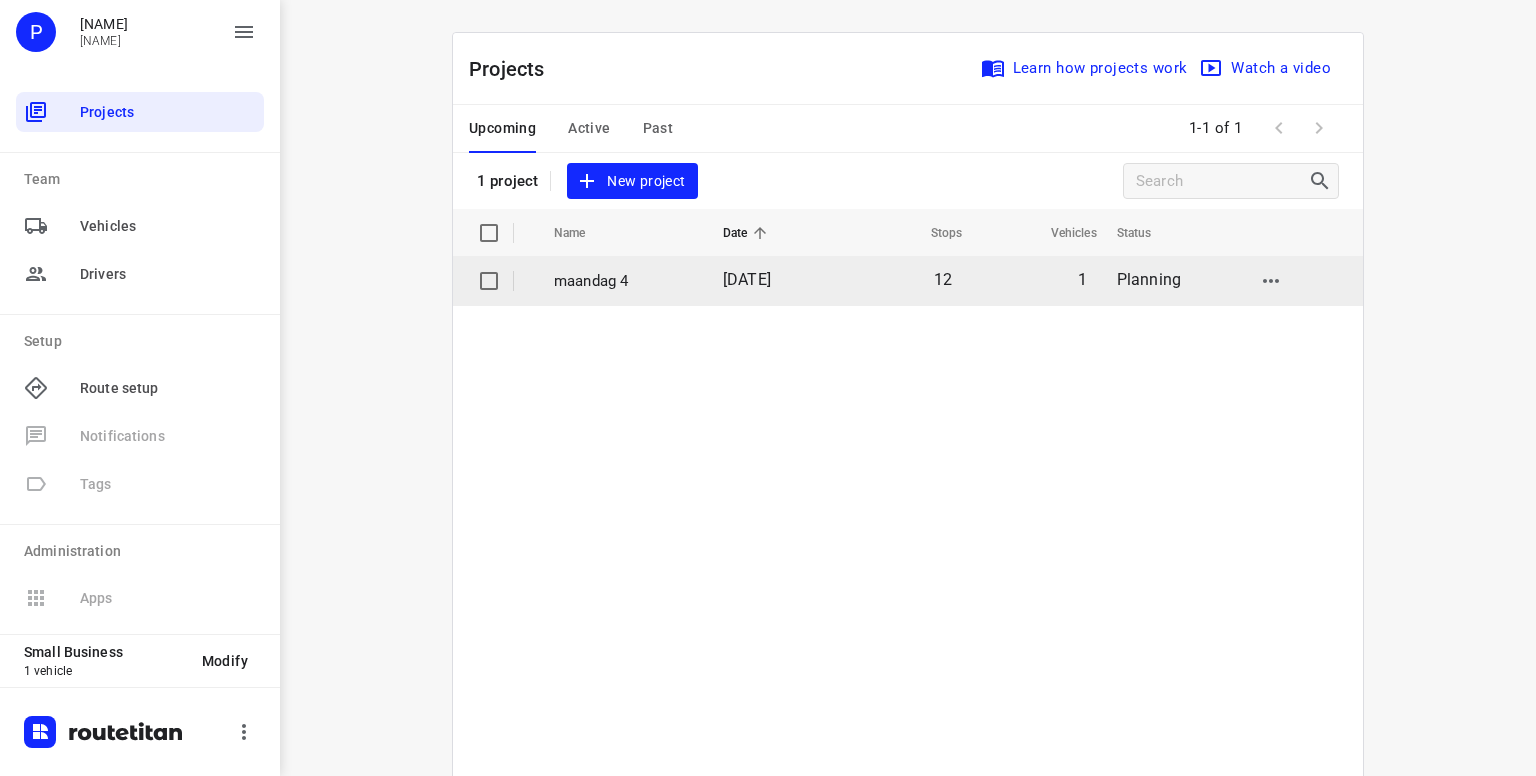 click on "maandag 4" at bounding box center (623, 281) 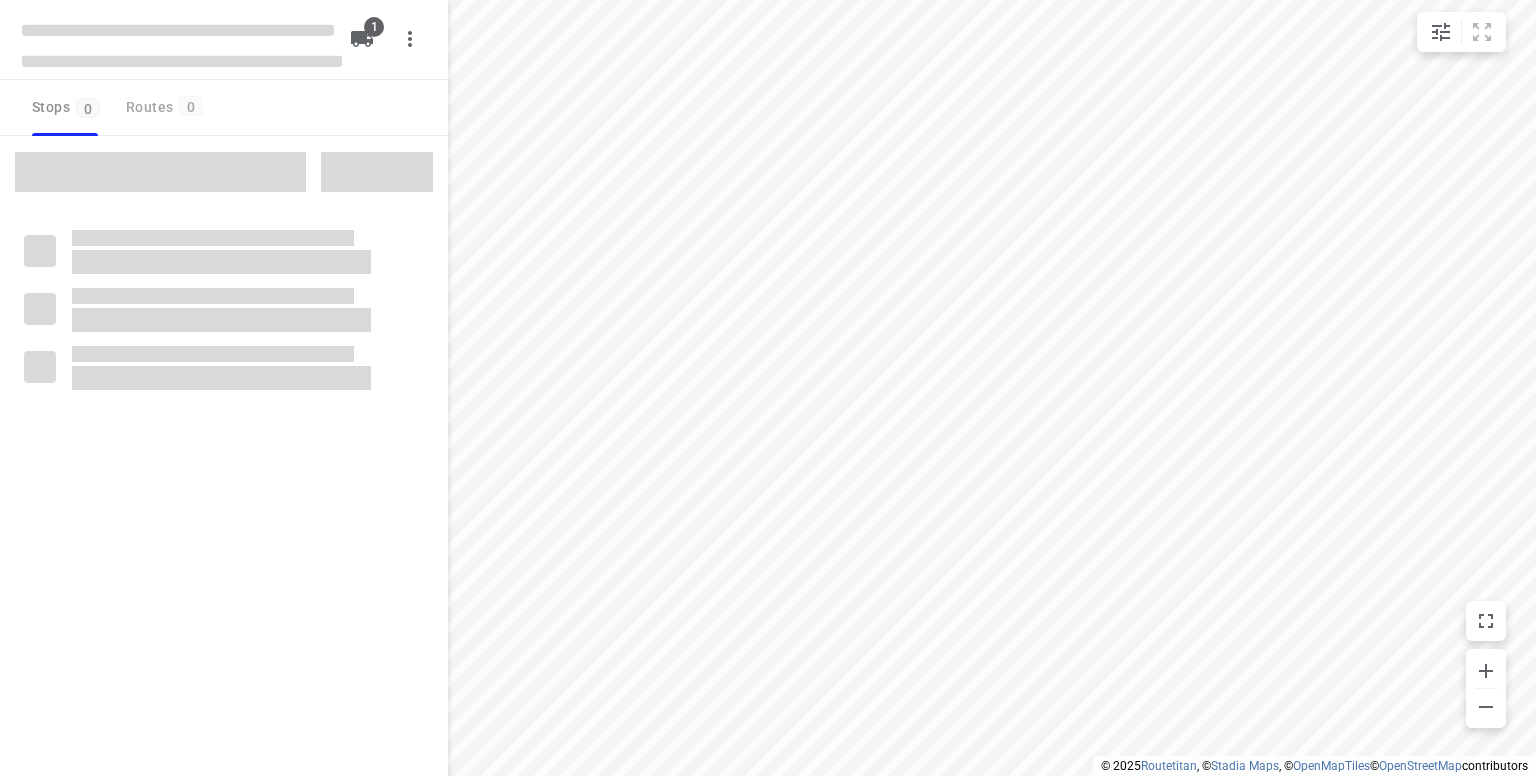type on "distance" 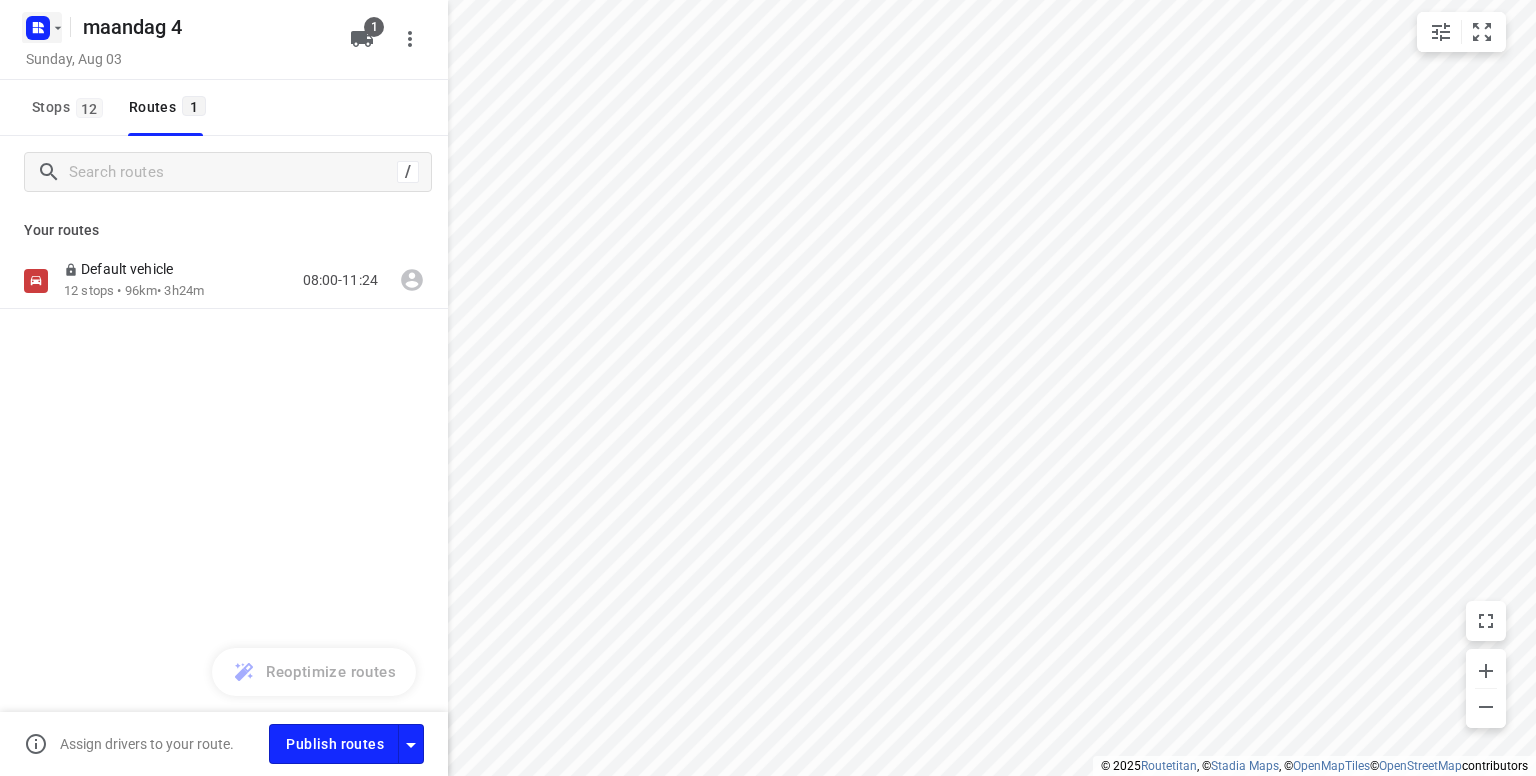 click 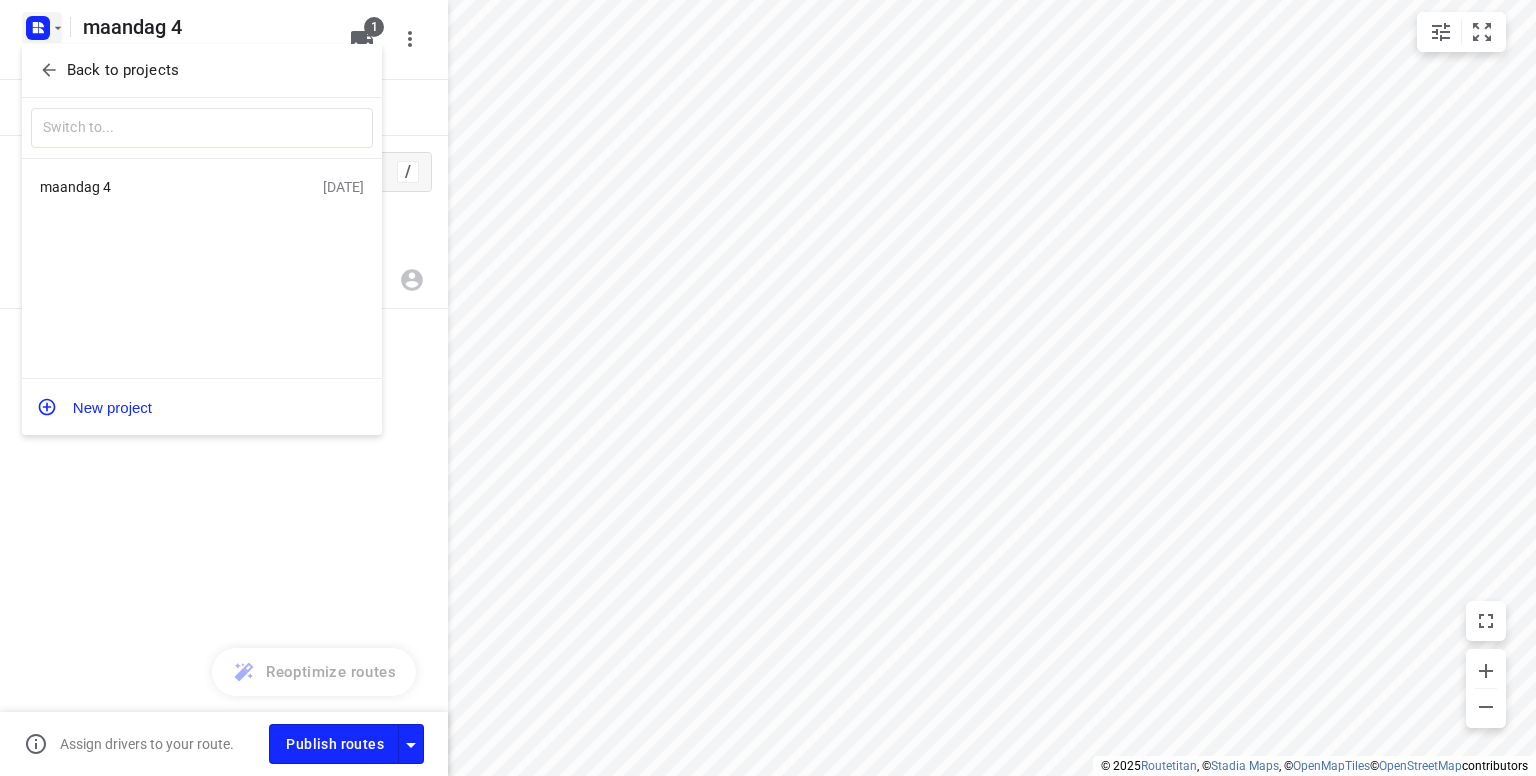 click on "maandag 4" at bounding box center (155, 187) 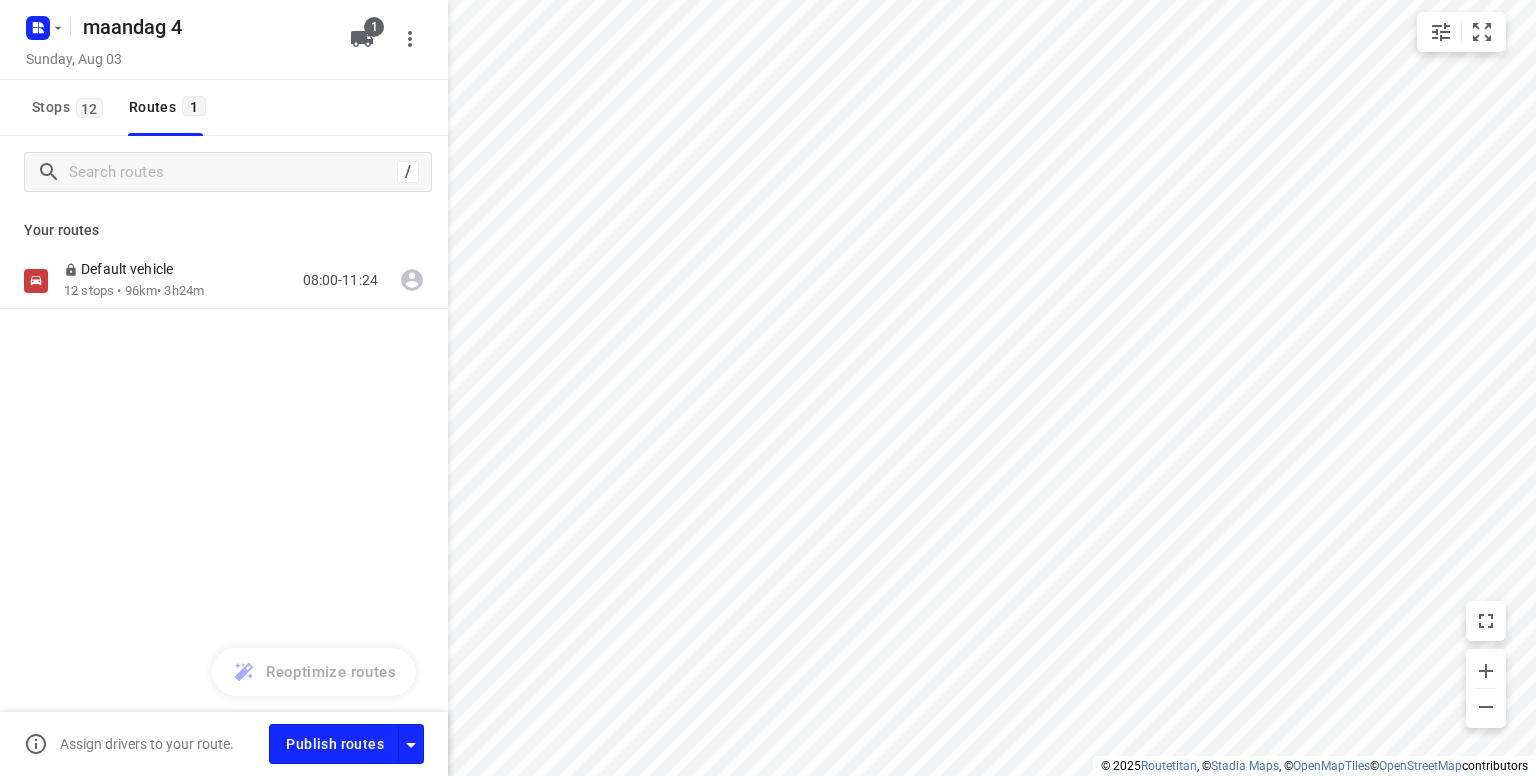 scroll, scrollTop: 0, scrollLeft: 0, axis: both 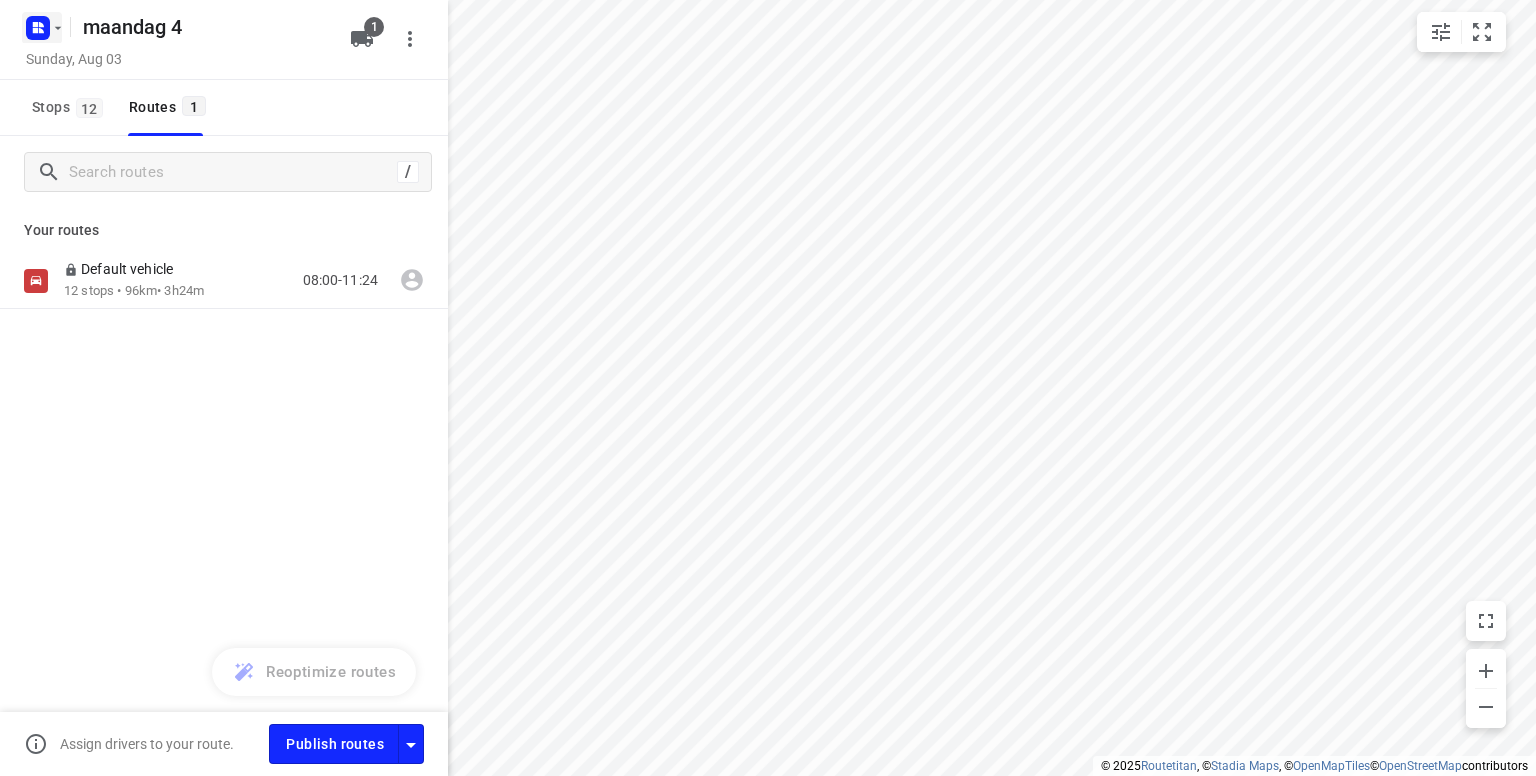 click 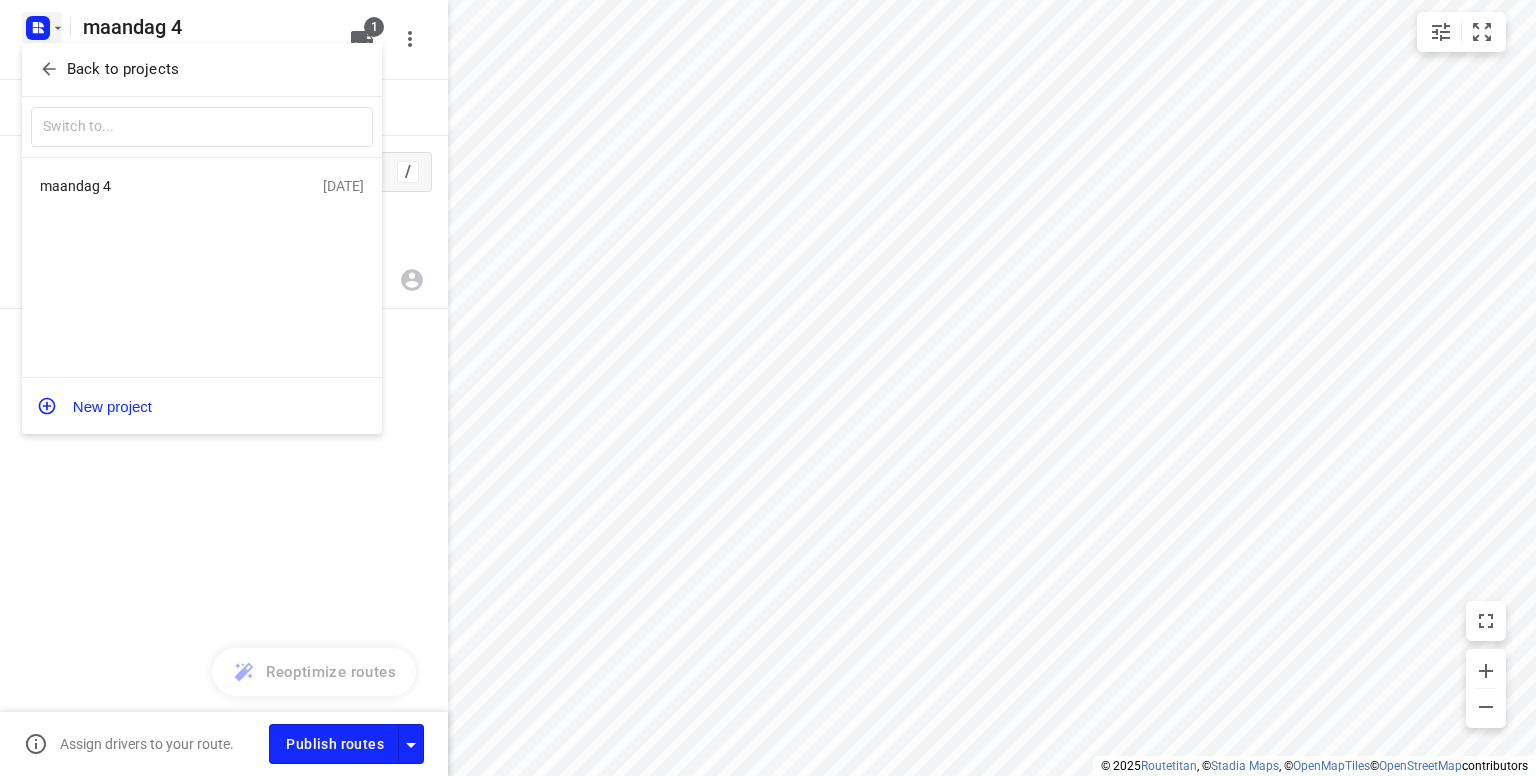 click 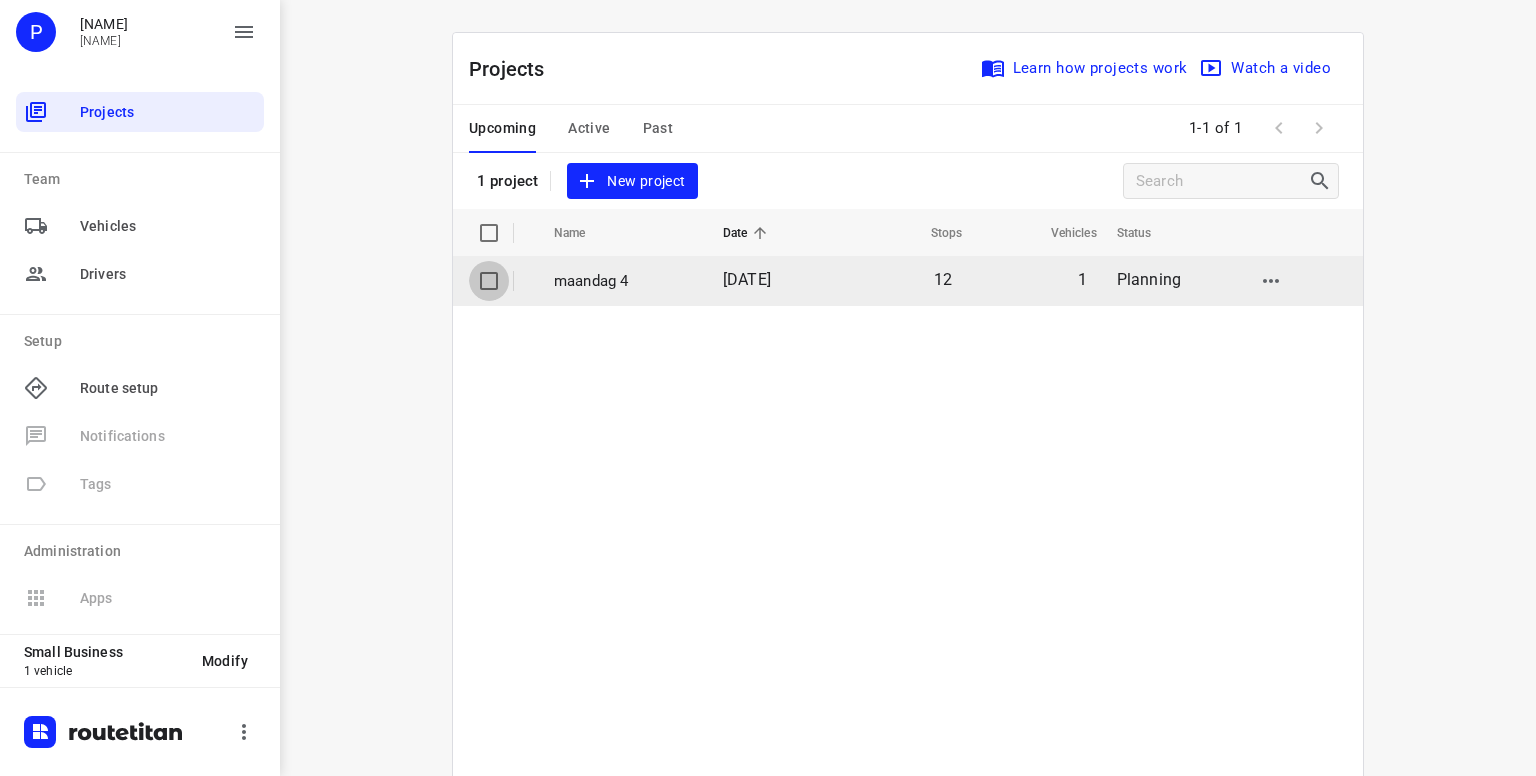 click at bounding box center [489, 281] 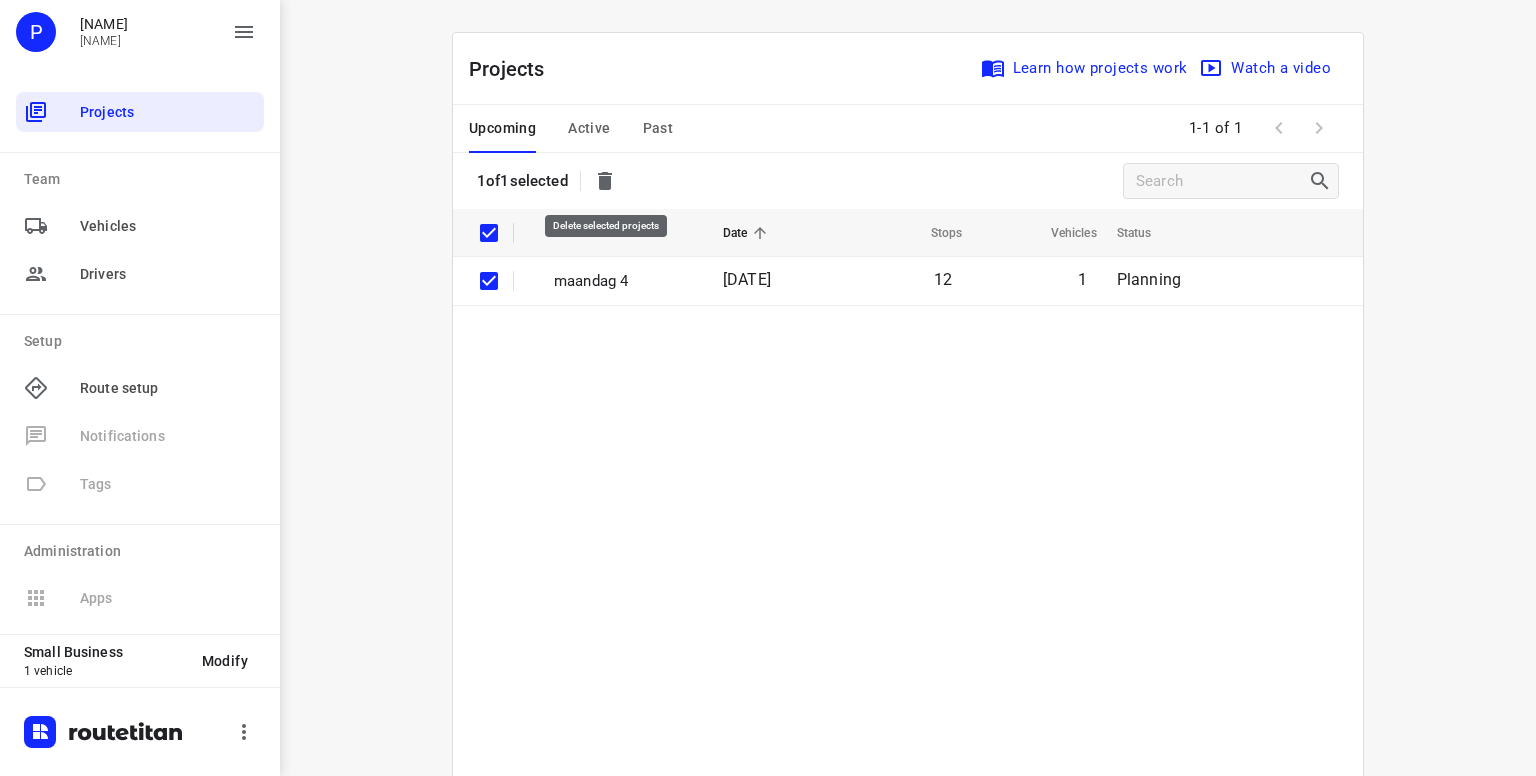 click 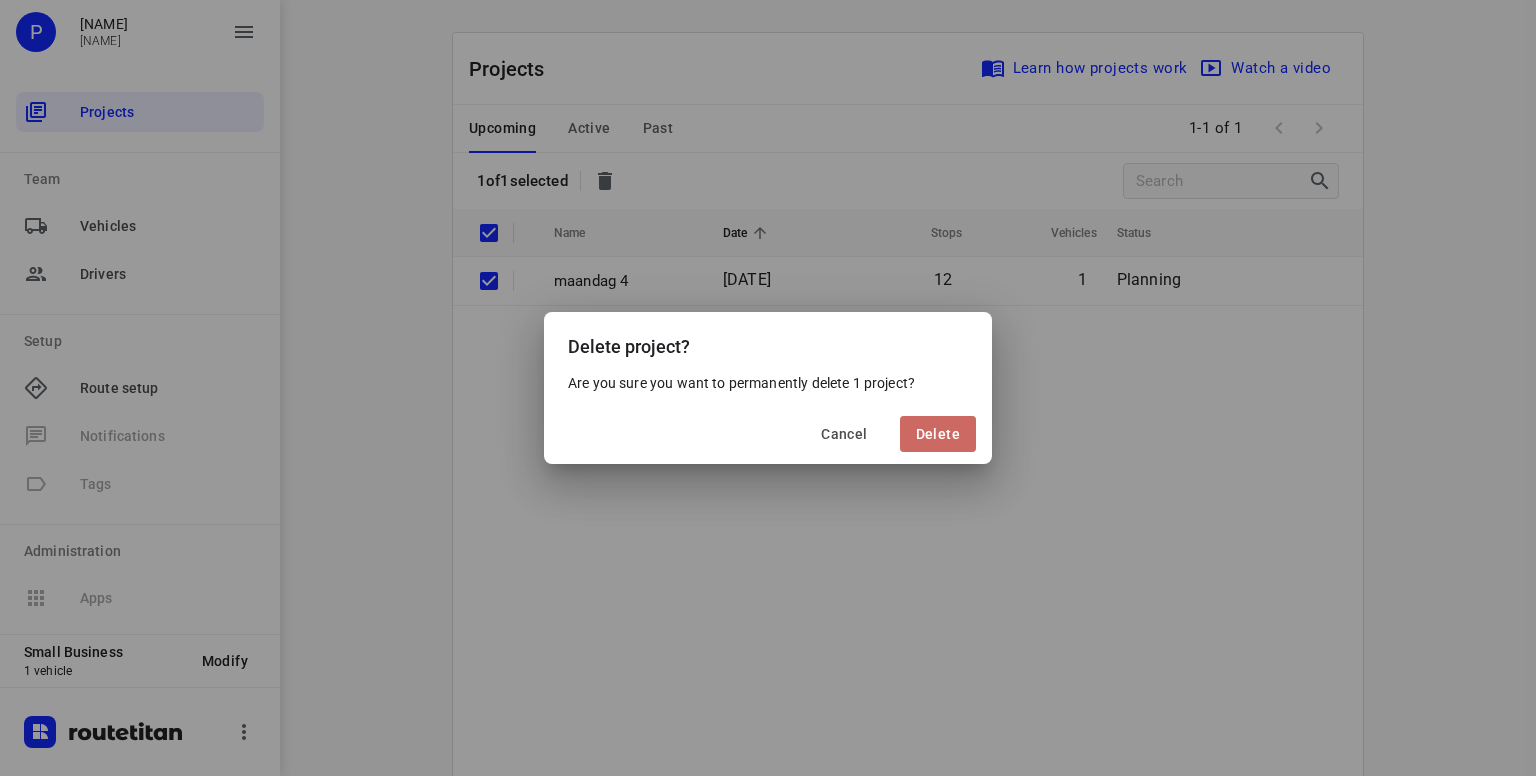 click on "Delete" at bounding box center [938, 434] 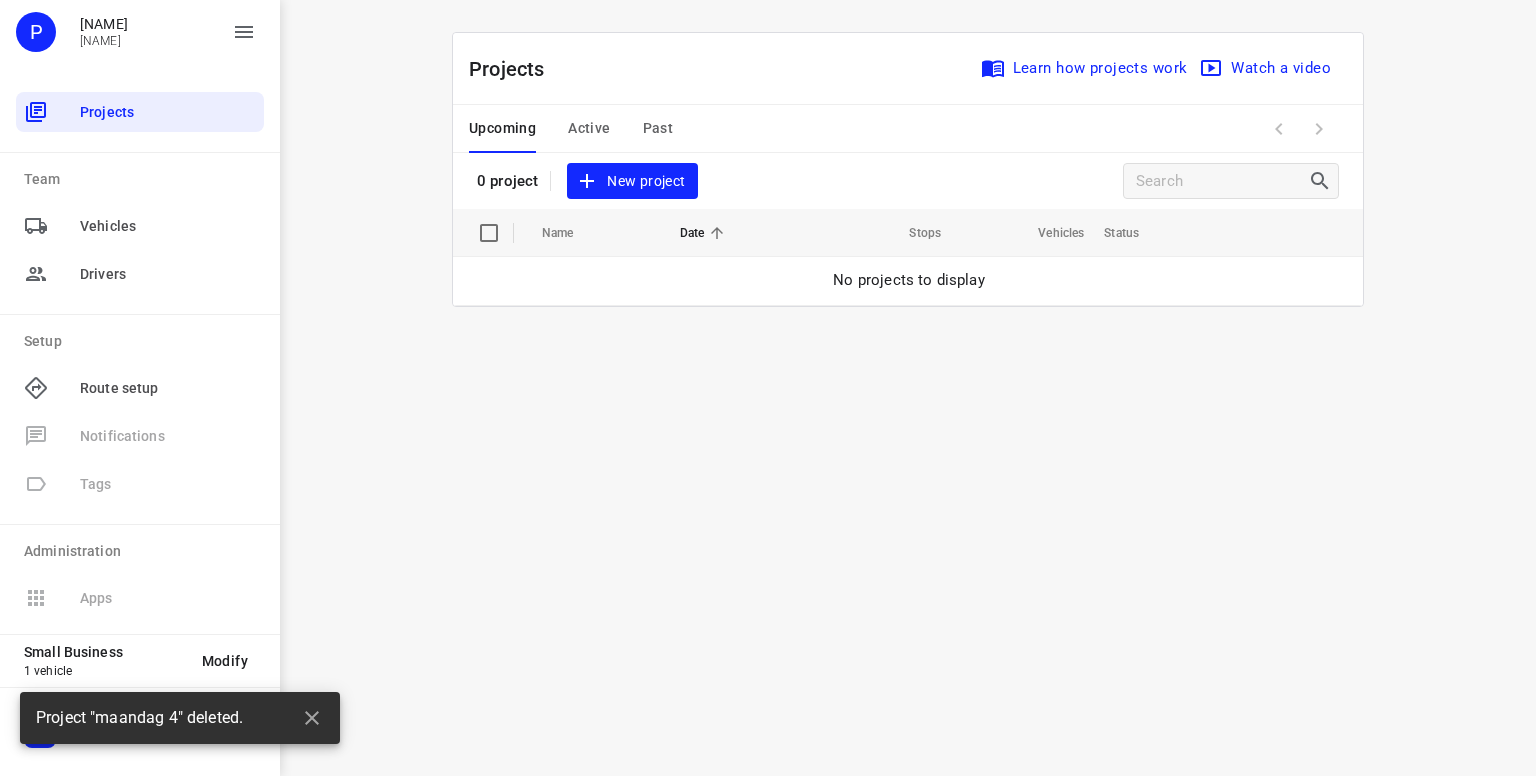 click on "New project" at bounding box center (632, 181) 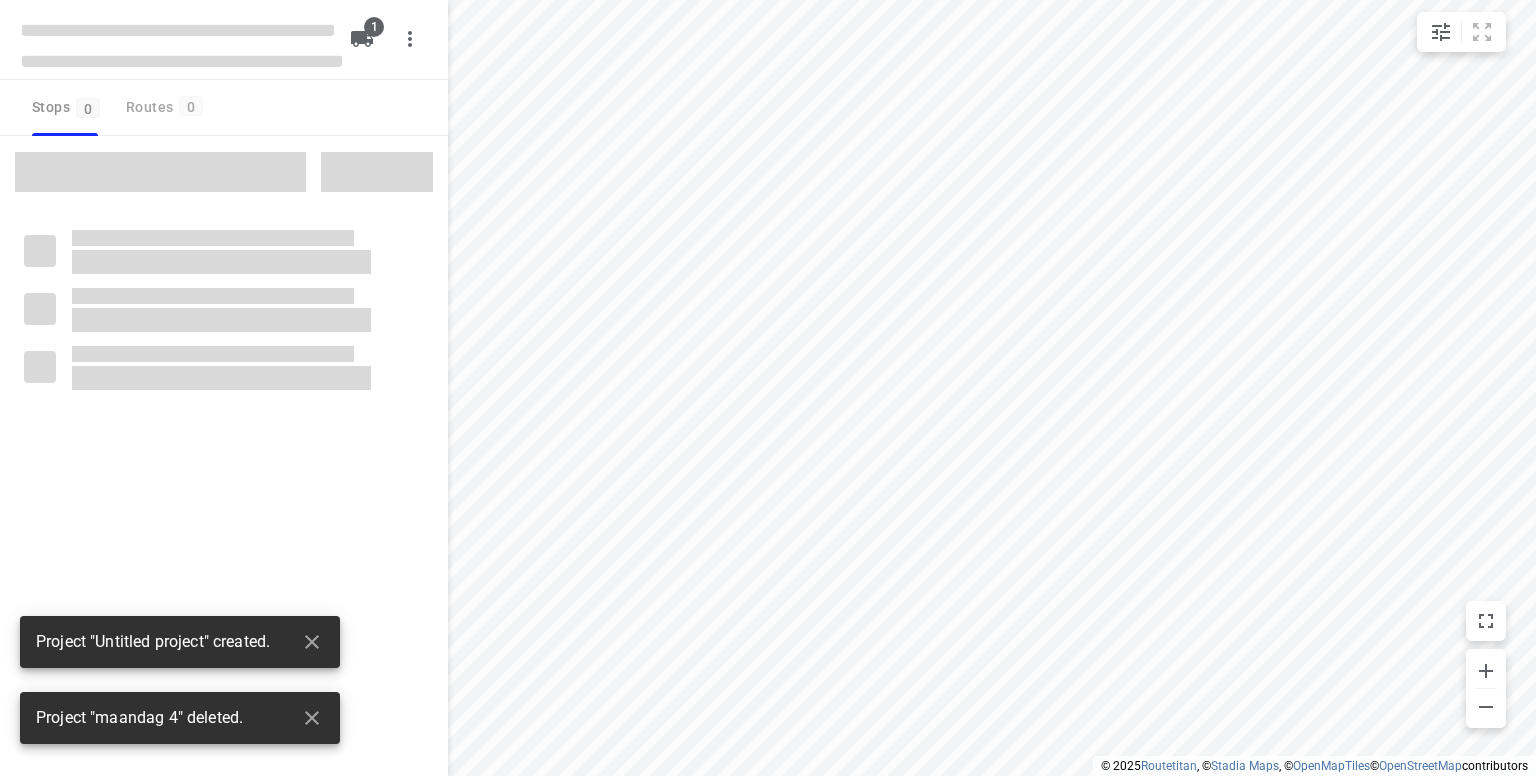 type on "distance" 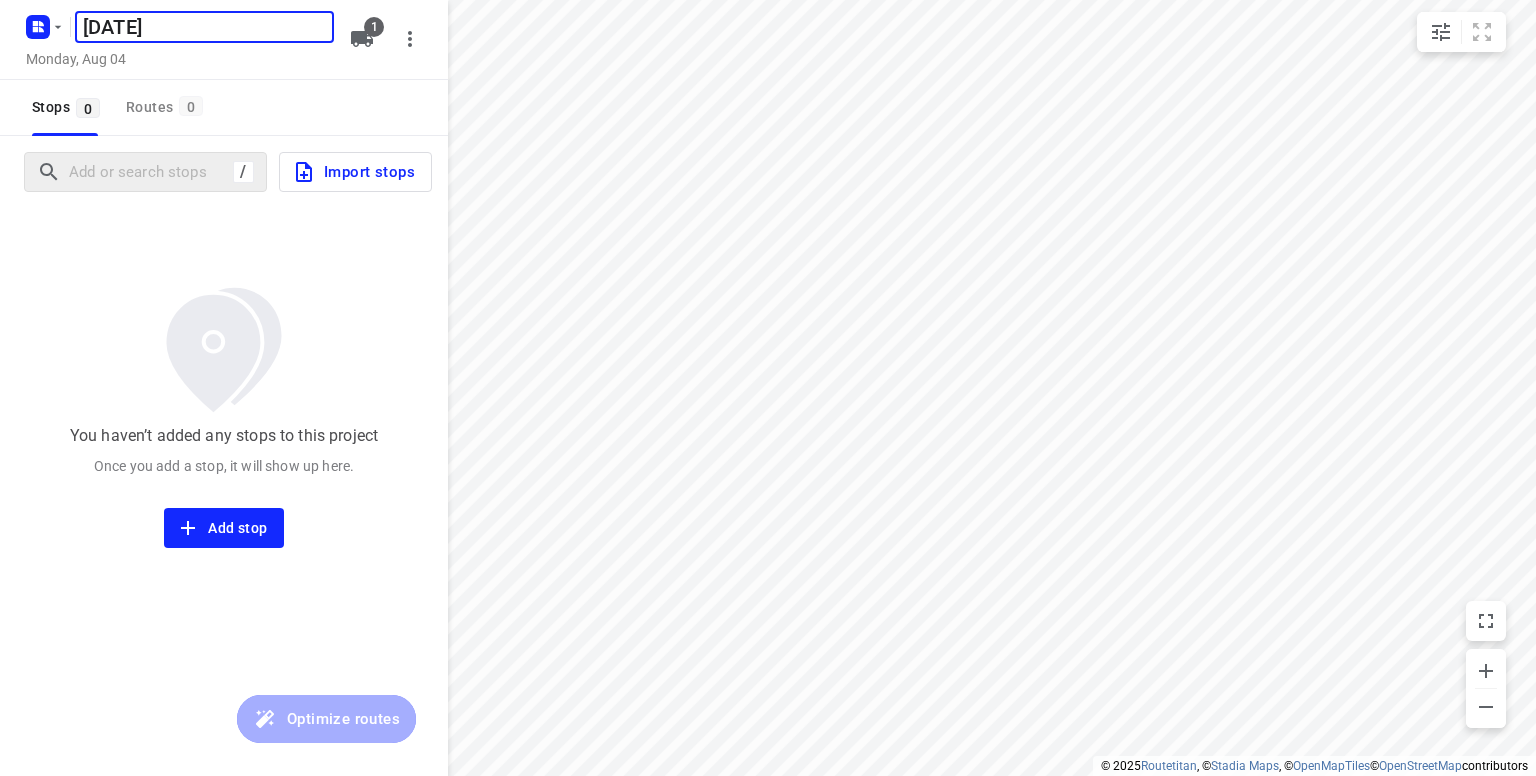 type on "[DATE]" 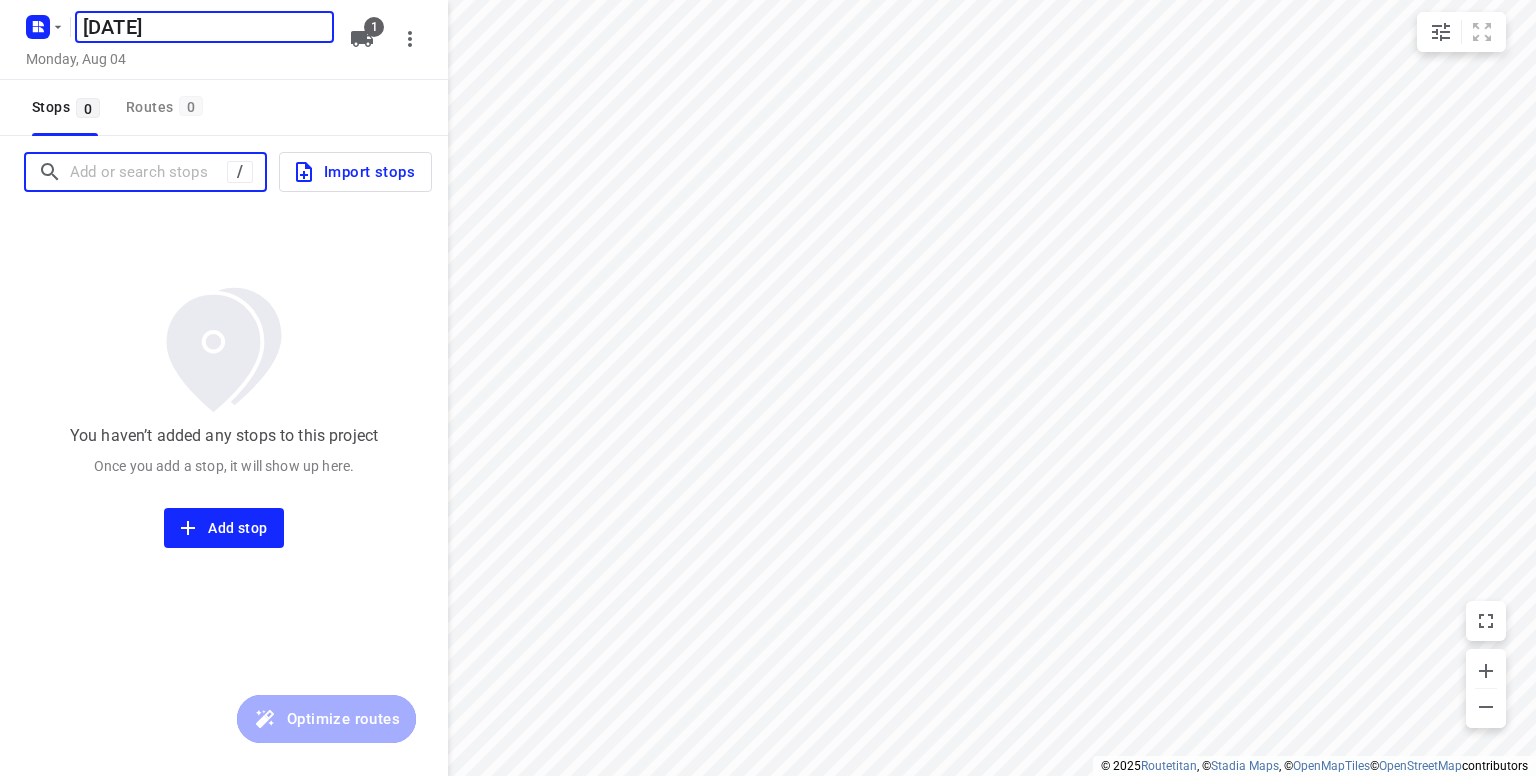 click at bounding box center (148, 172) 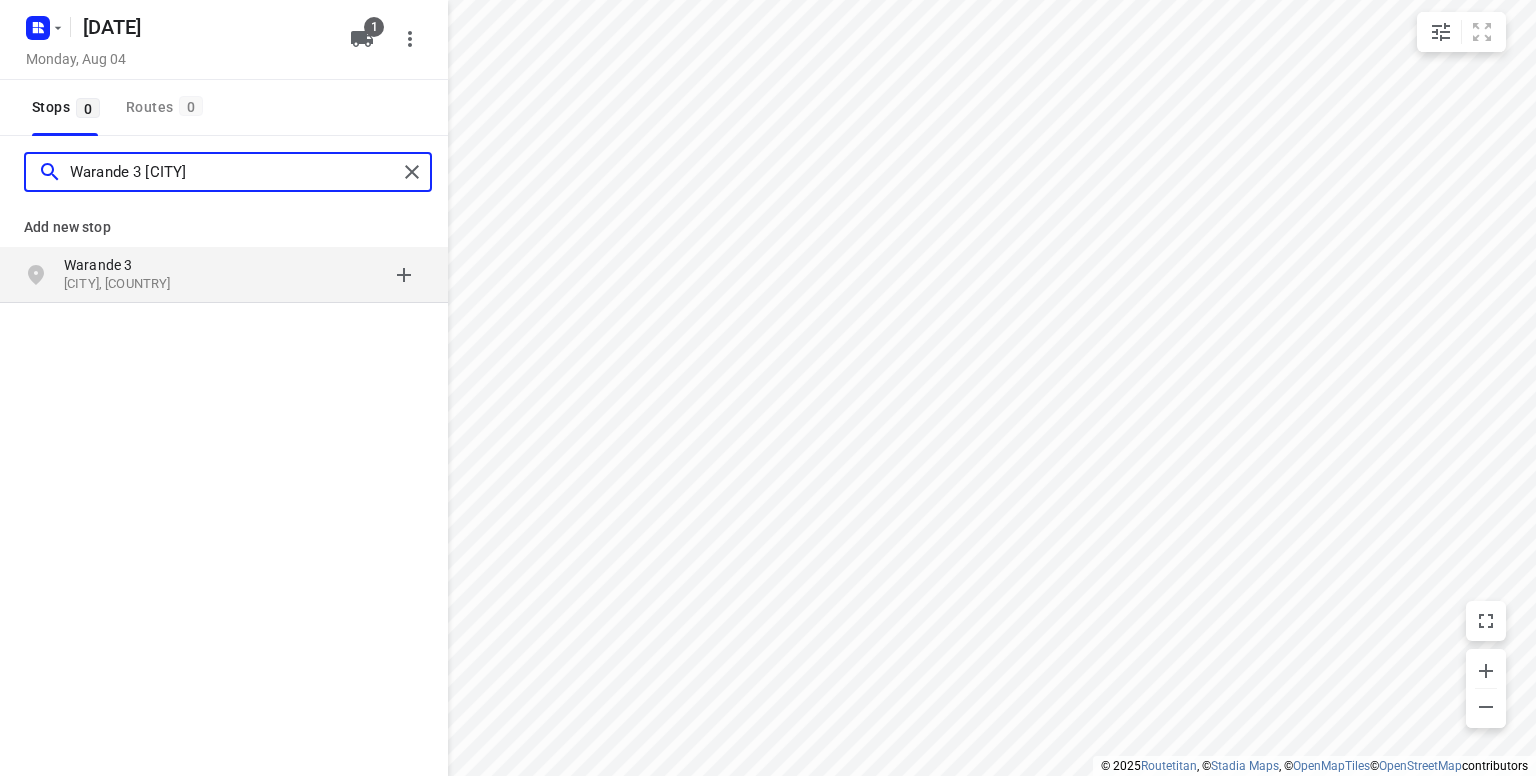 type on "Warande 3 [CITY]" 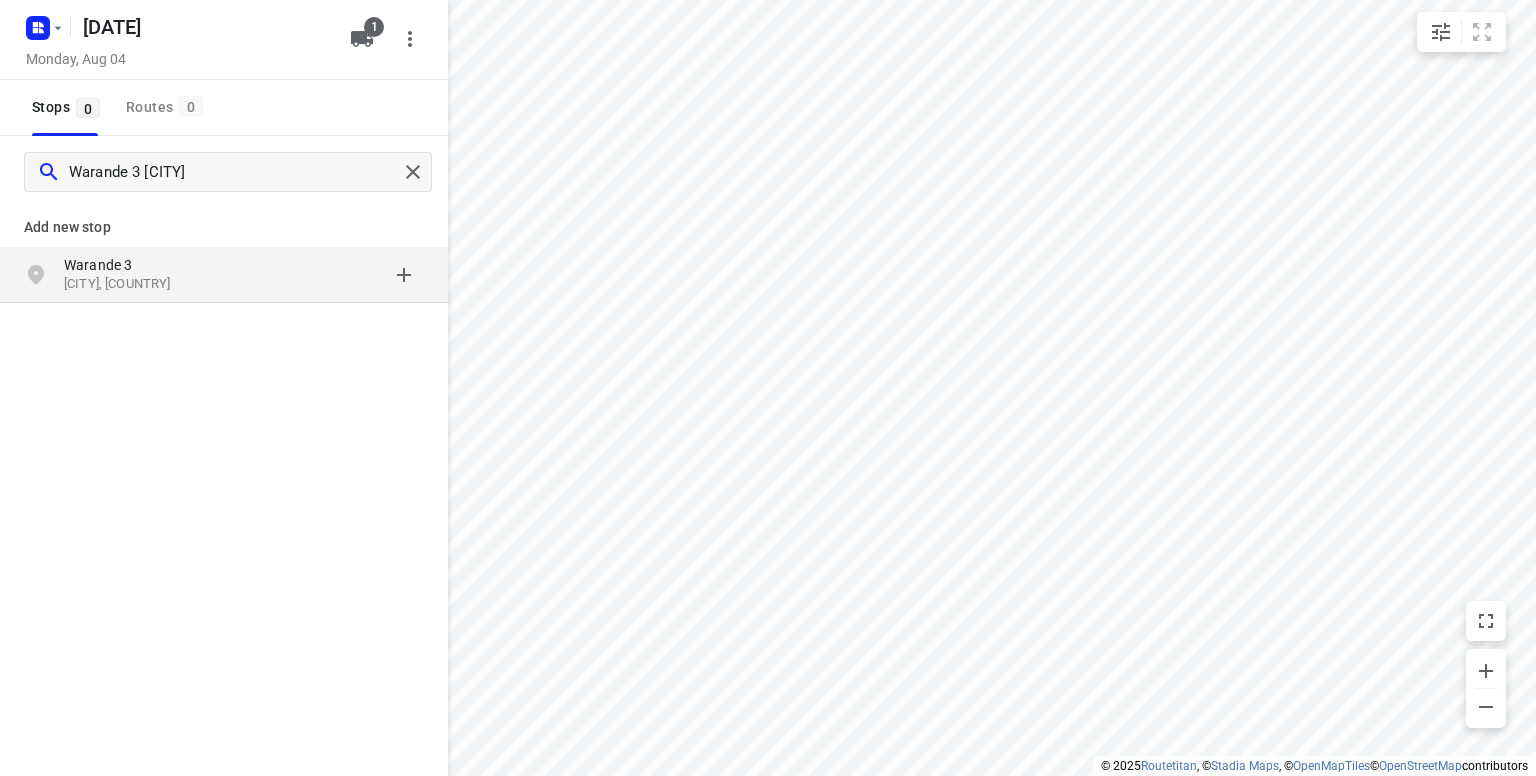 click on "Warande 3" at bounding box center (156, 265) 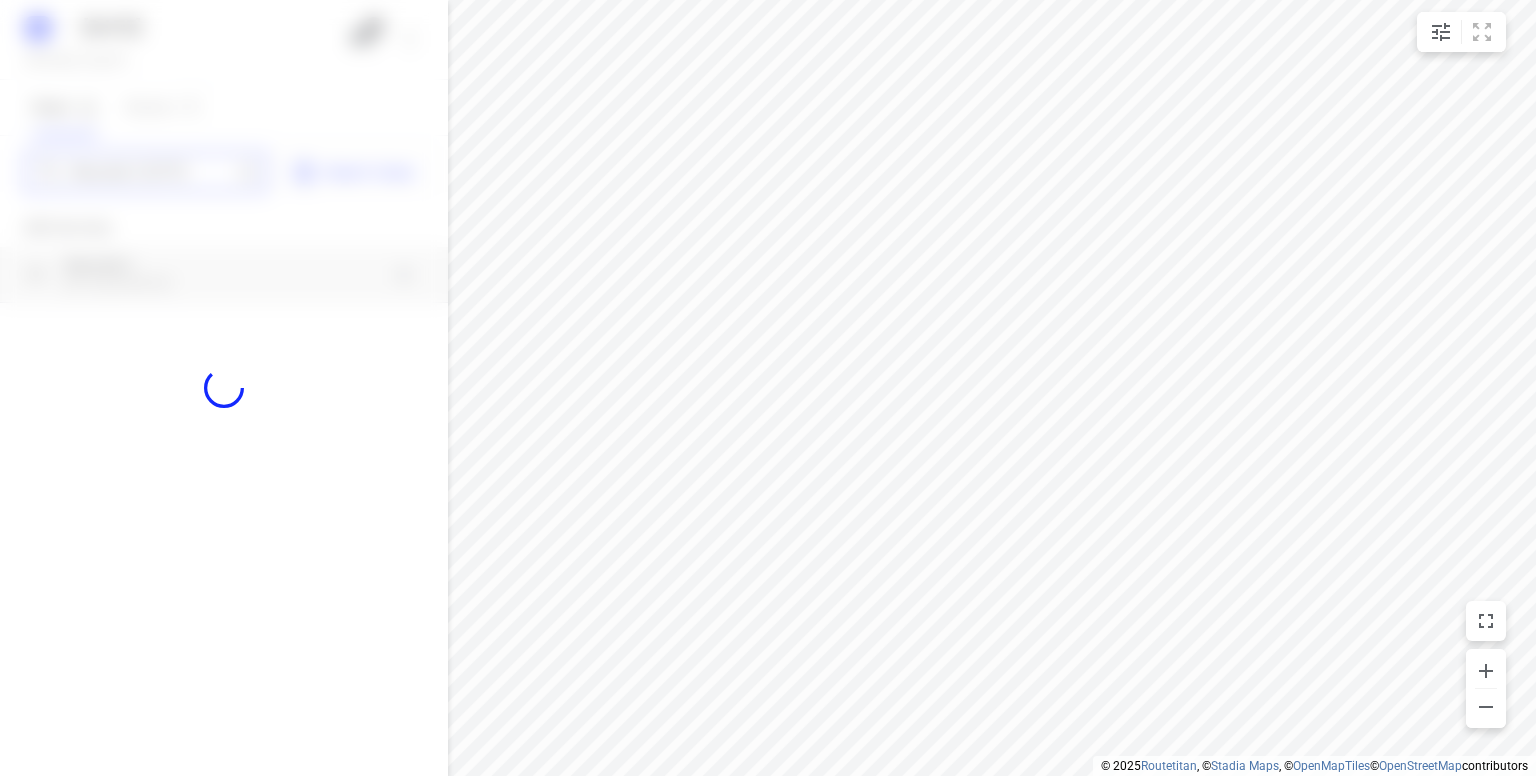 type 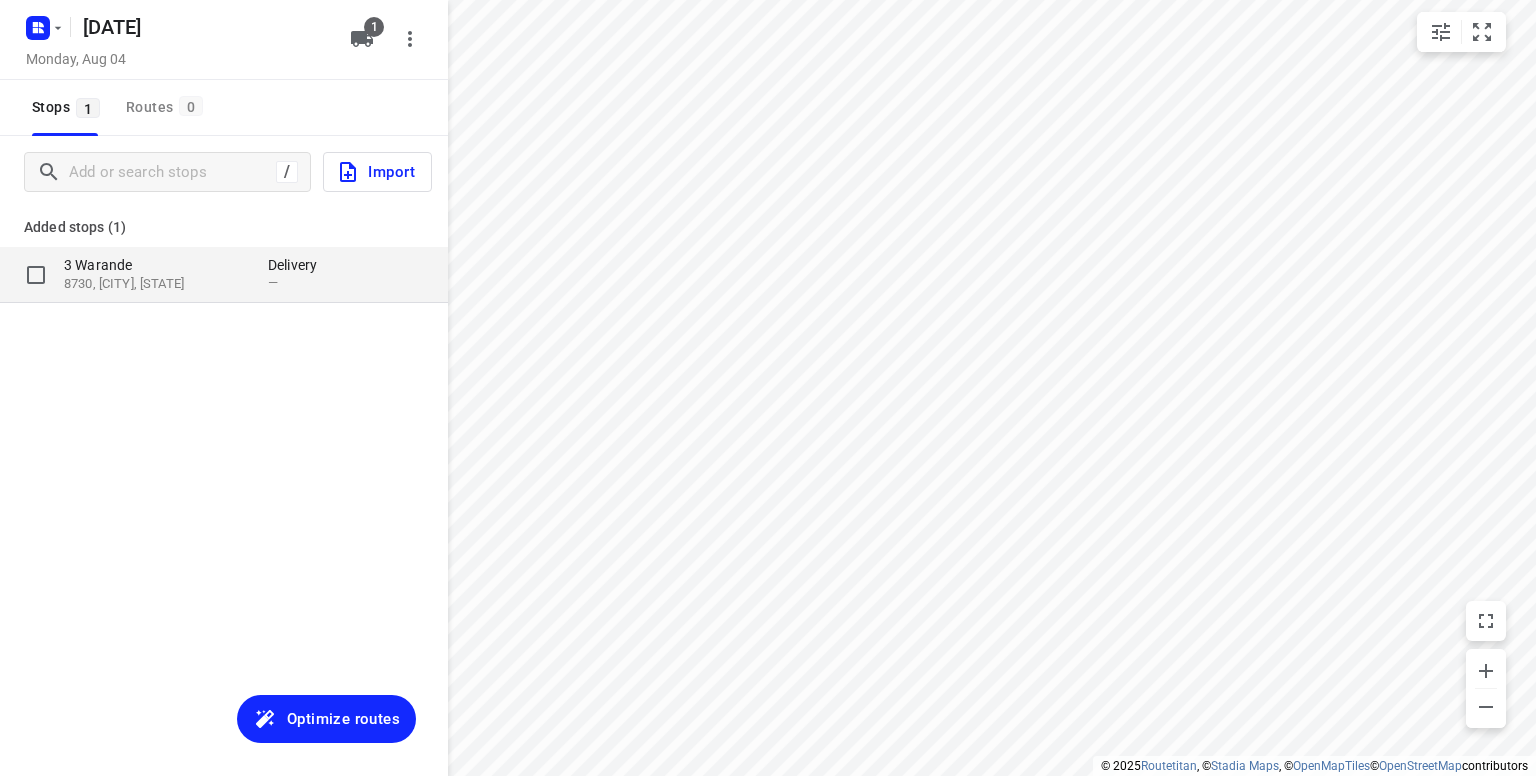 click on "3 Warande" at bounding box center [156, 265] 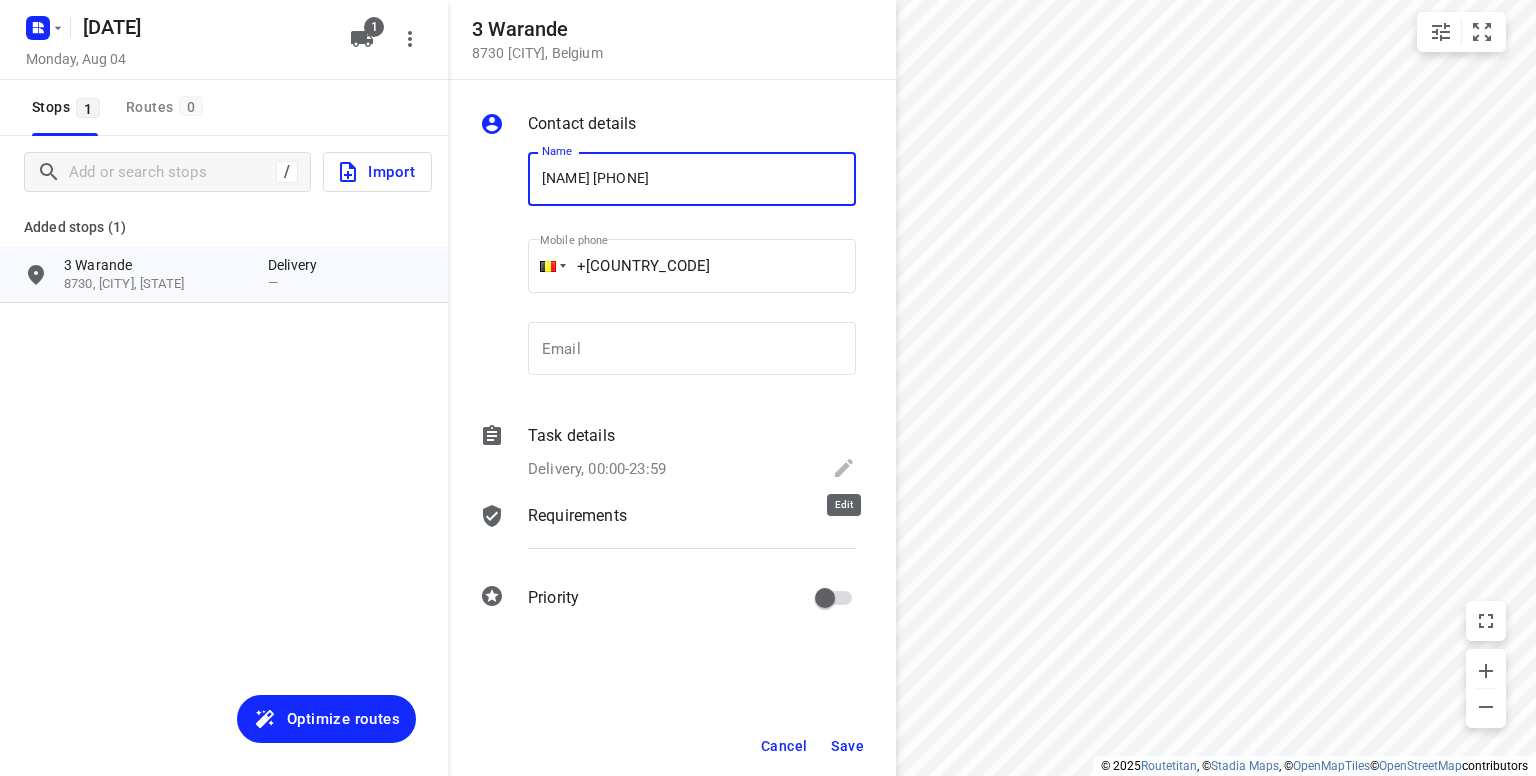 type on "[NAME] [PHONE]" 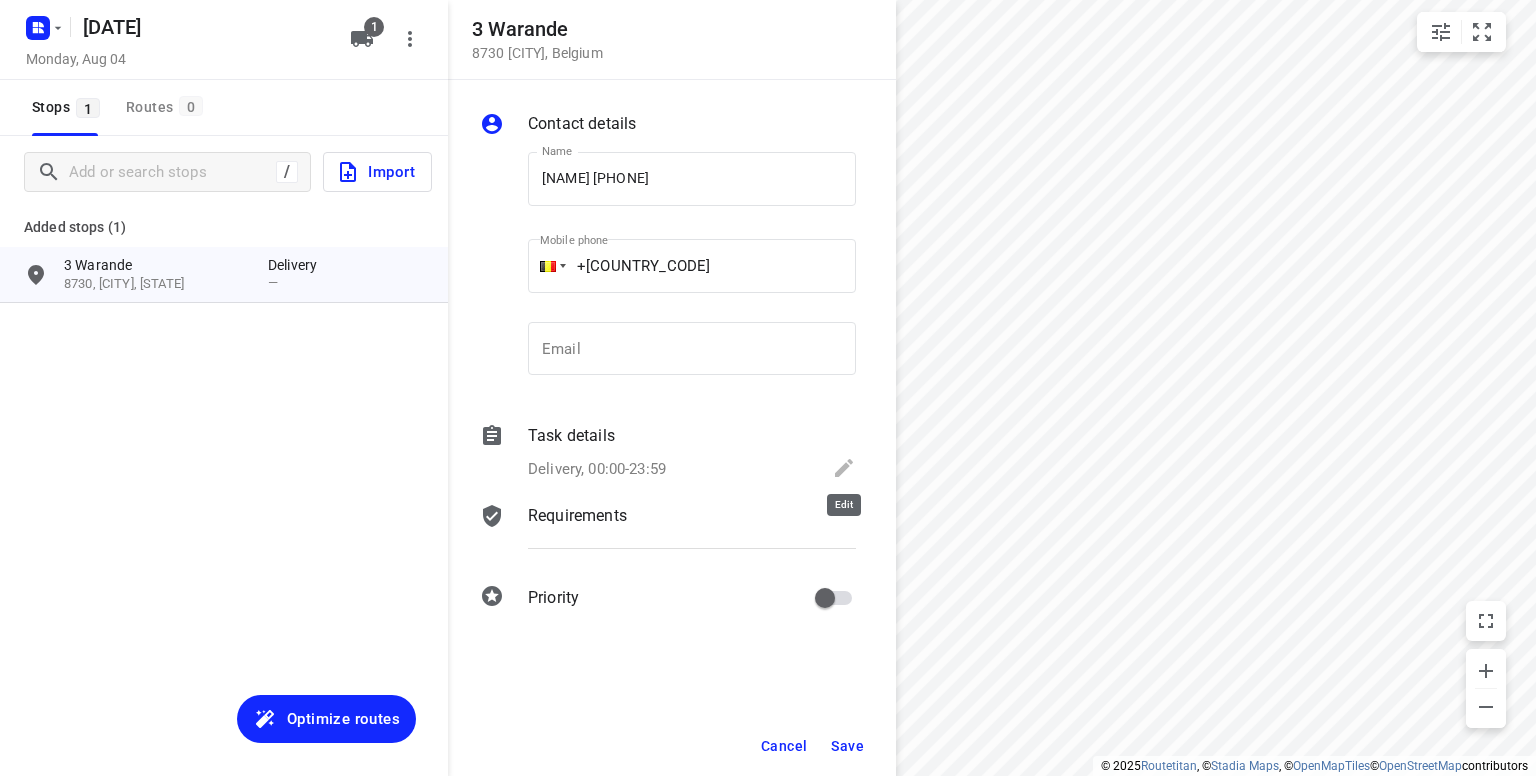 click 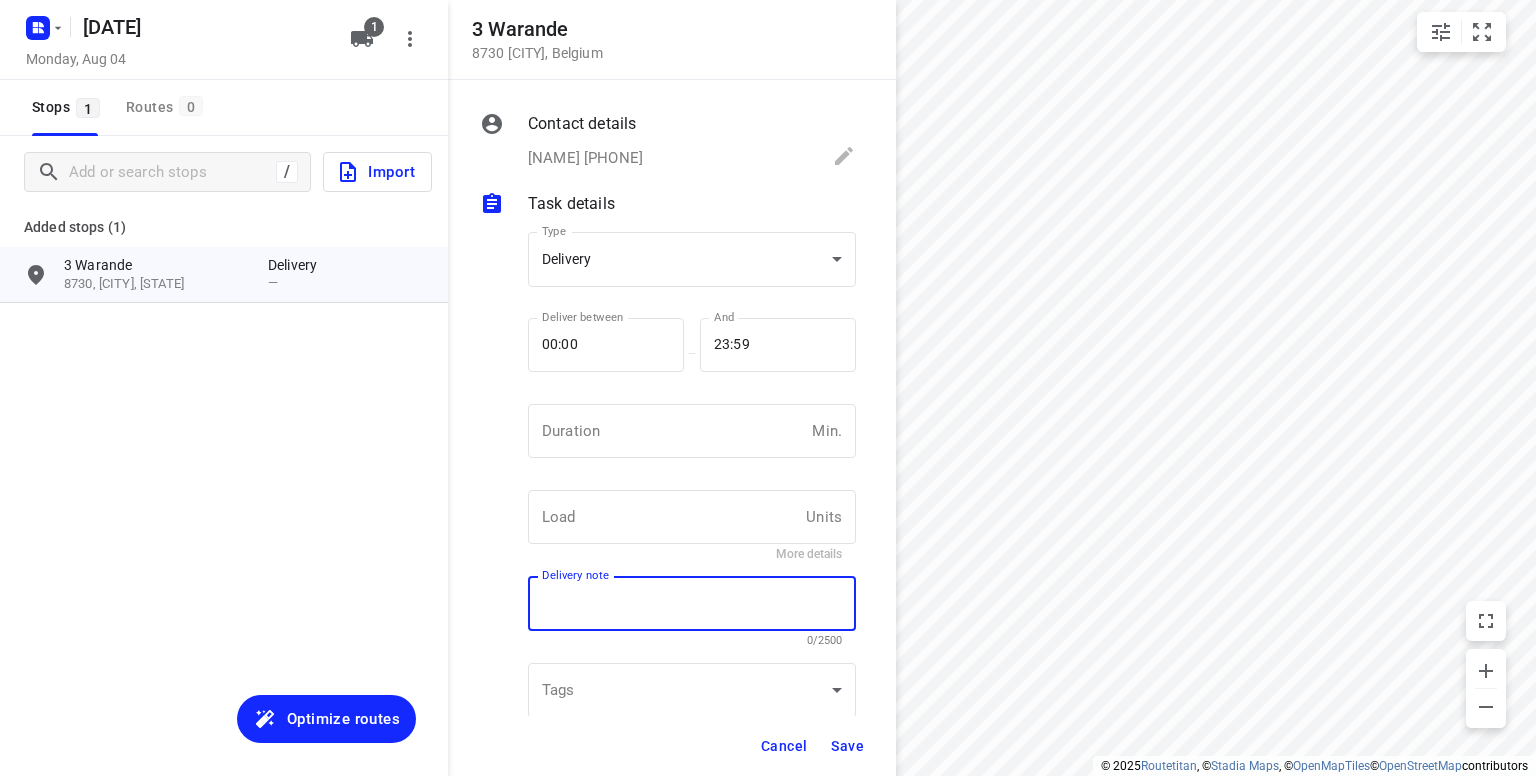 click at bounding box center [692, 604] 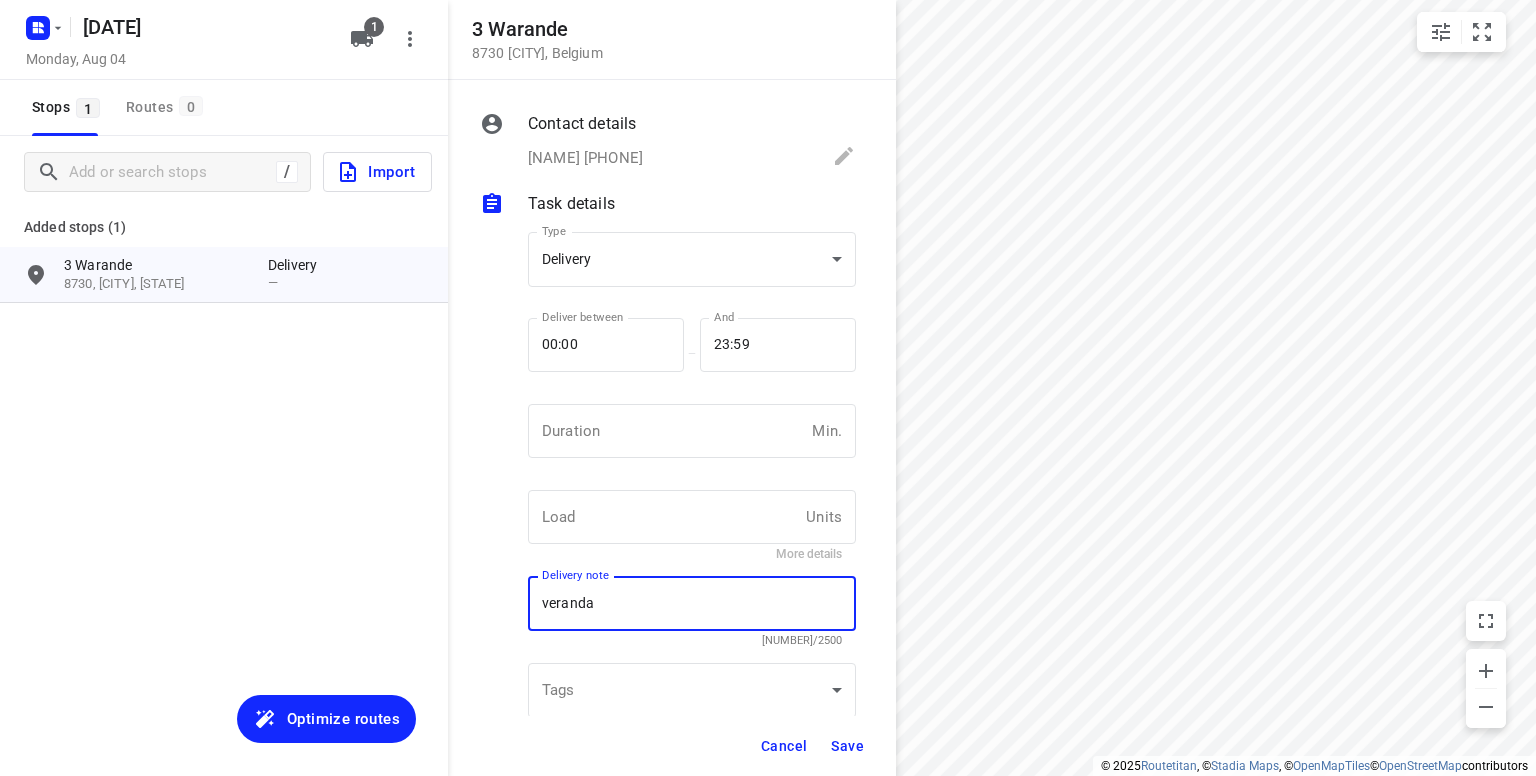 type on "veranda" 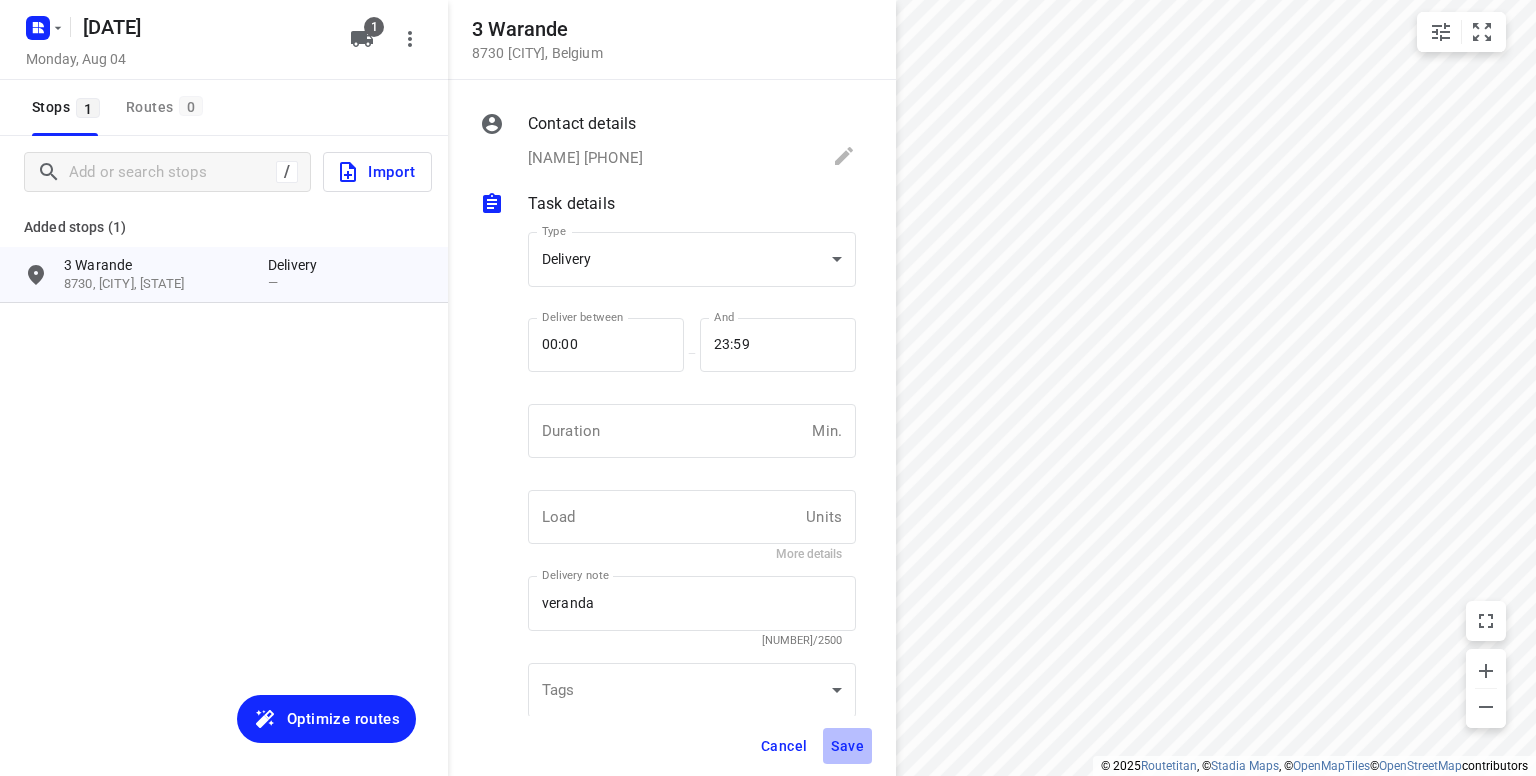 click on "Save" at bounding box center (847, 746) 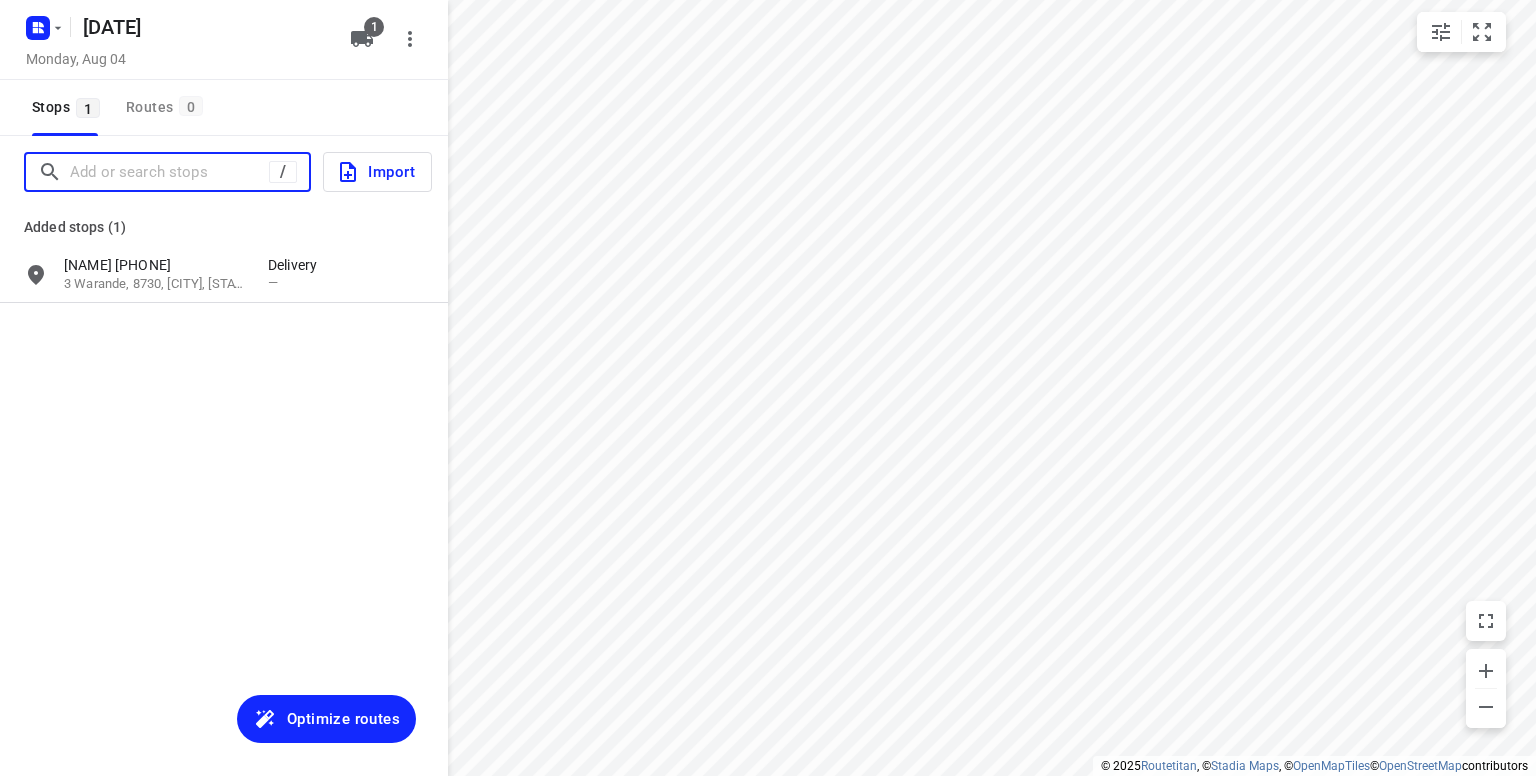 click at bounding box center (169, 172) 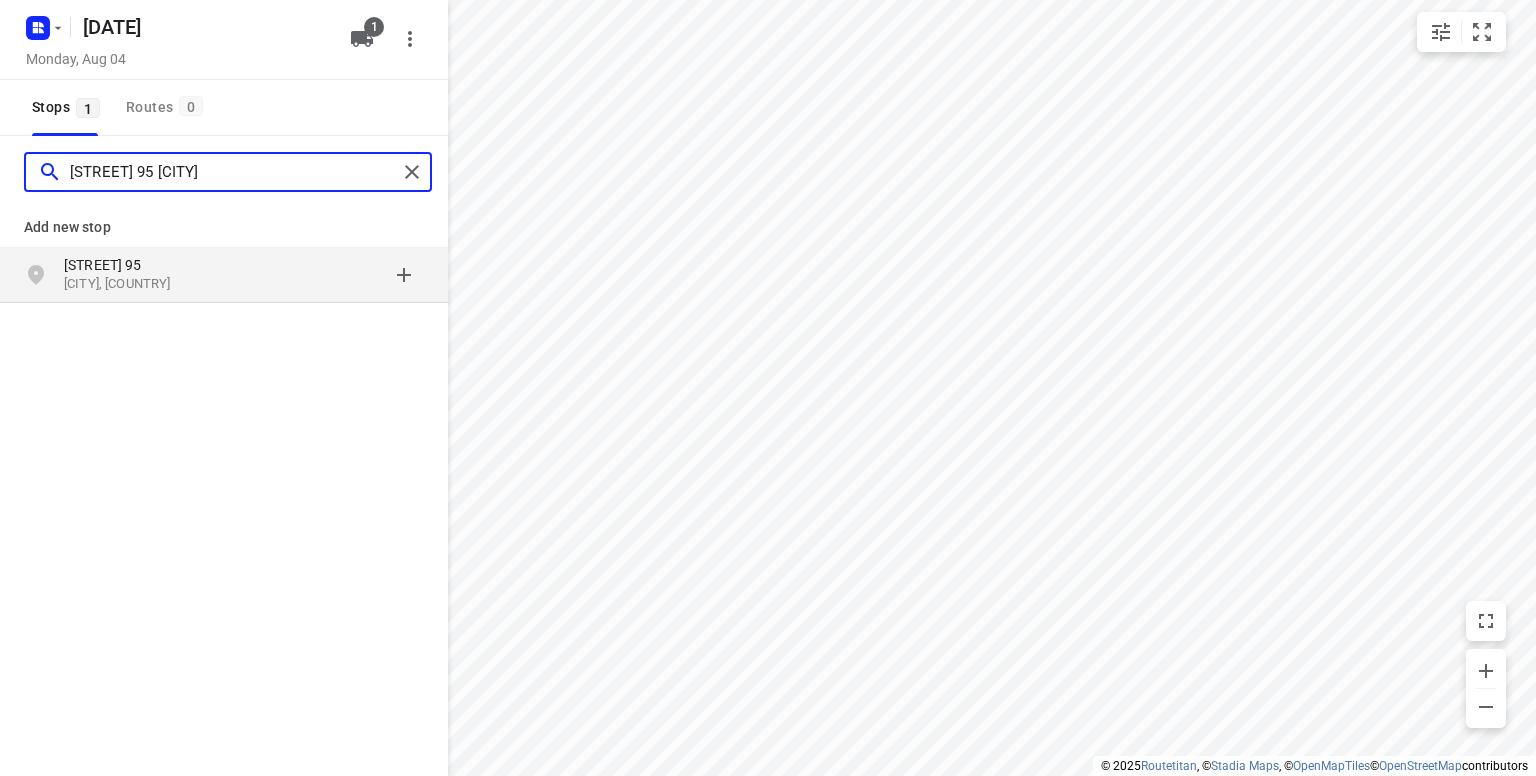 type on "[STREET] 95 [CITY]" 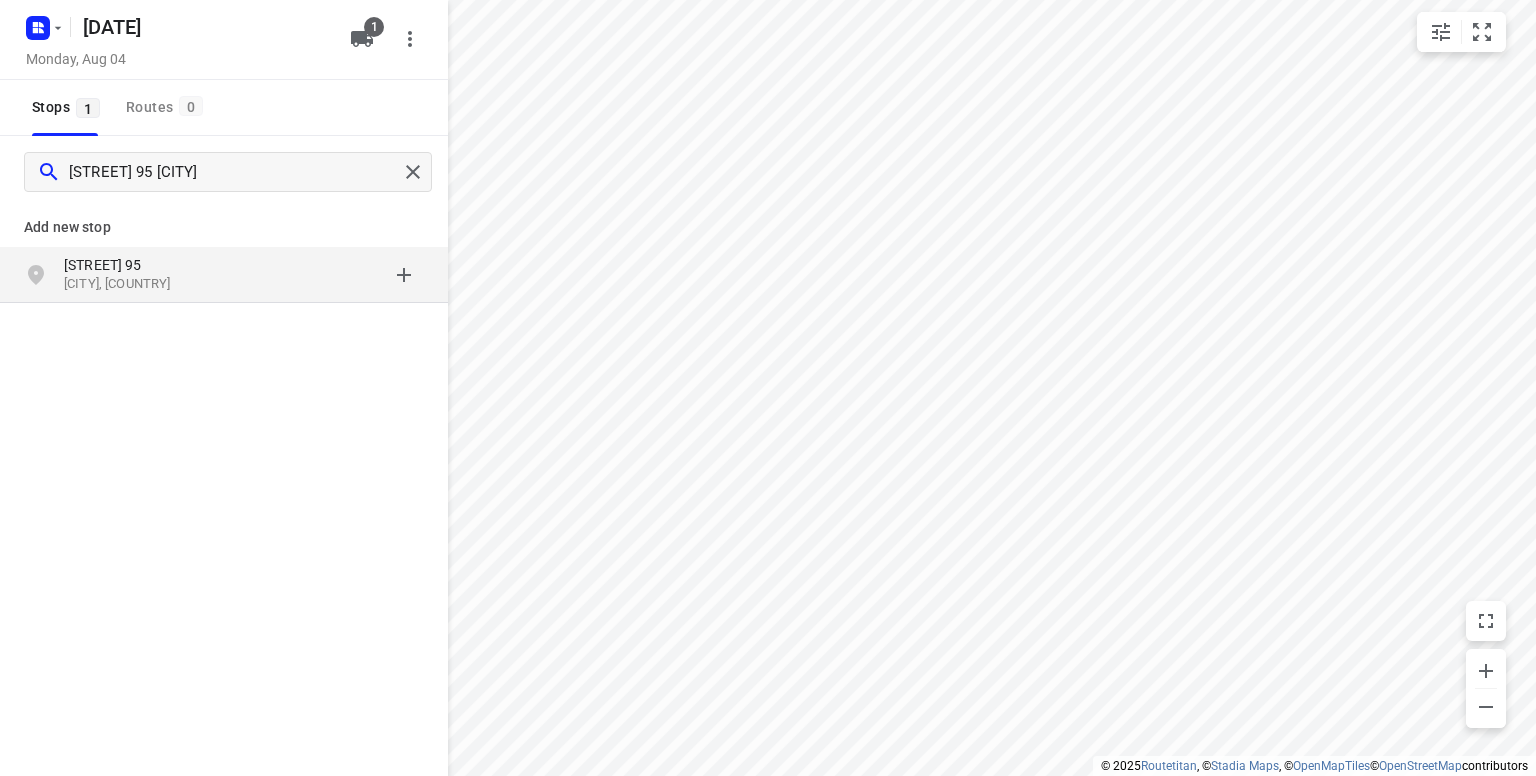 click on "[STREET] 95" at bounding box center (156, 265) 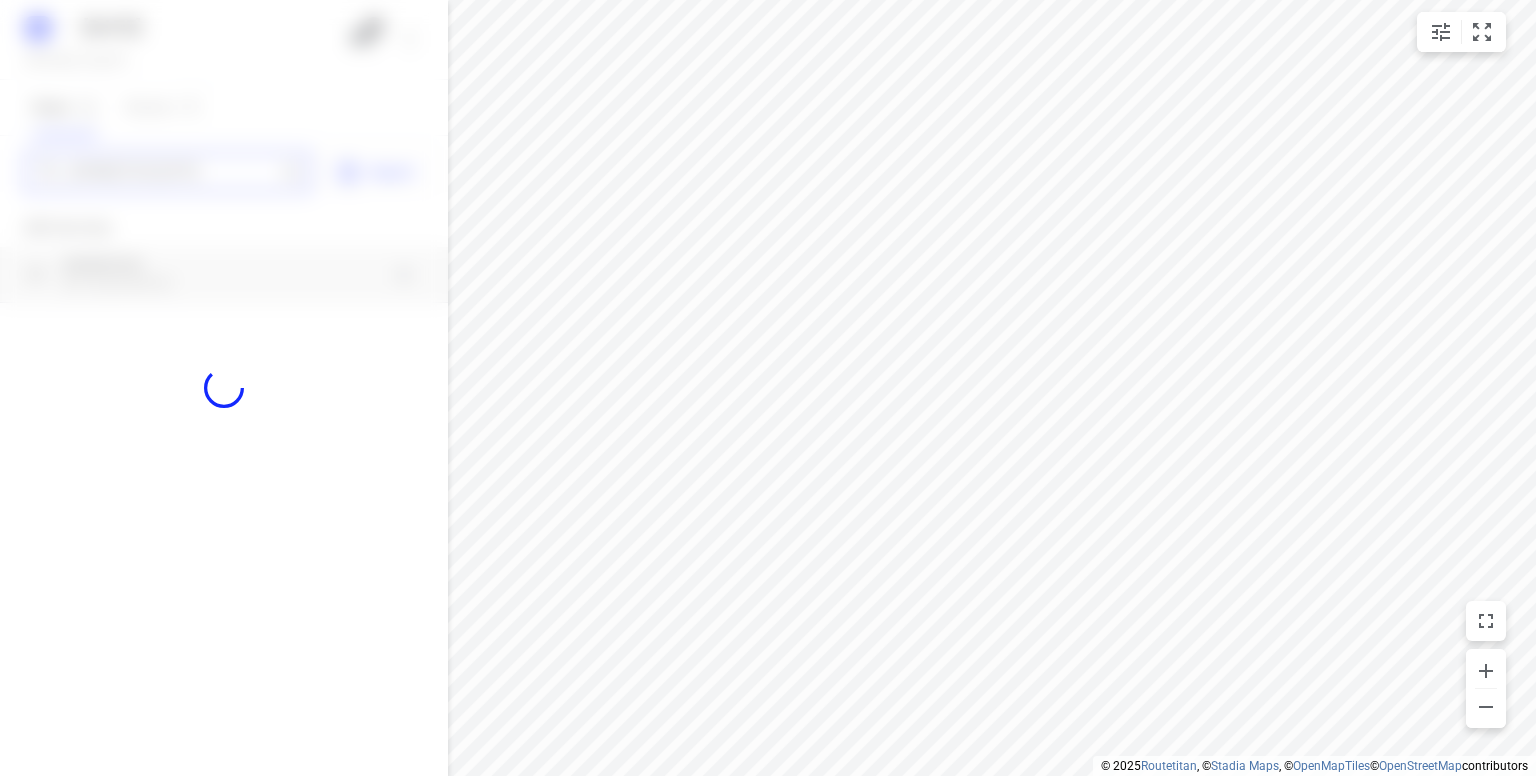type 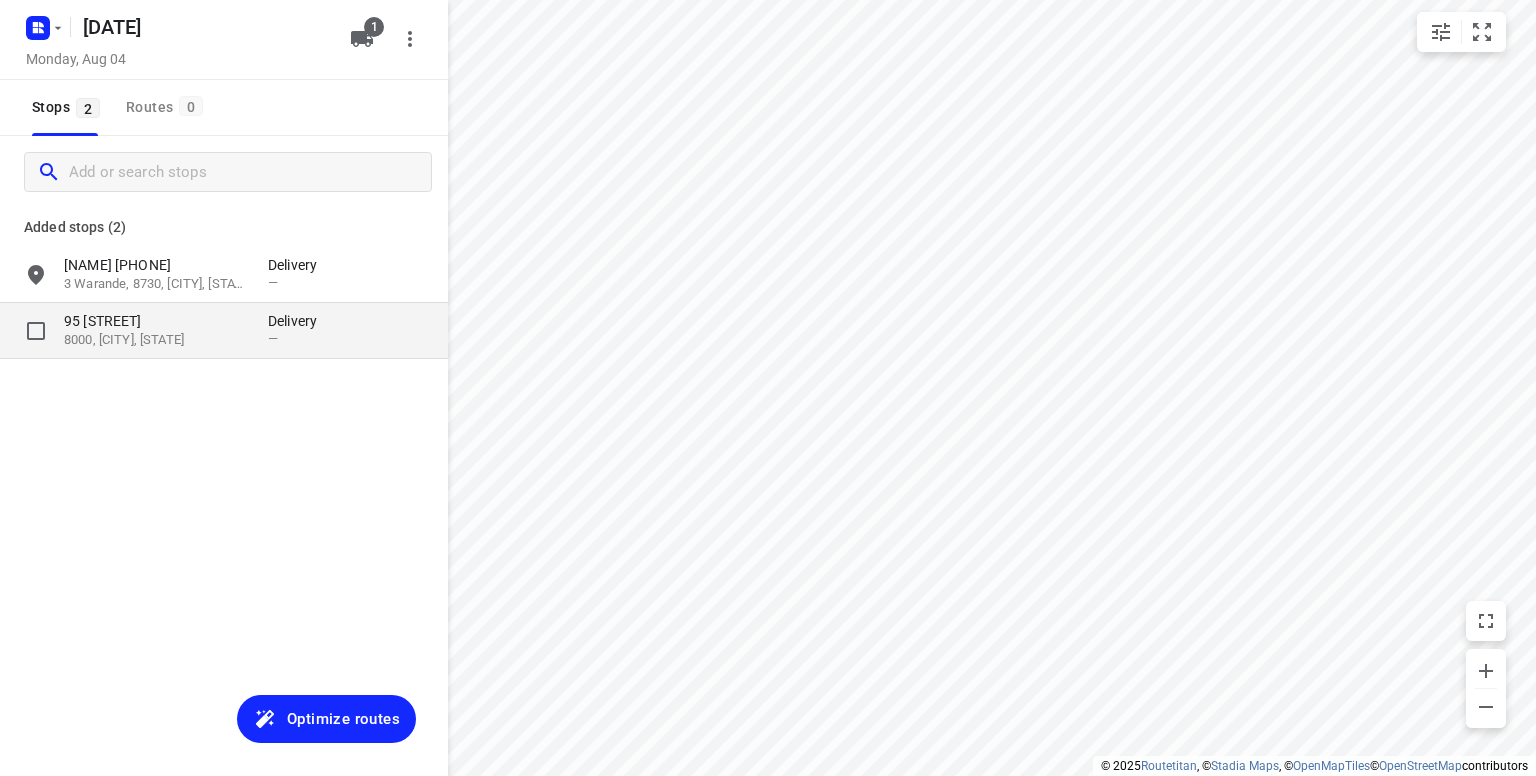 click on "95 [STREET]" at bounding box center [156, 321] 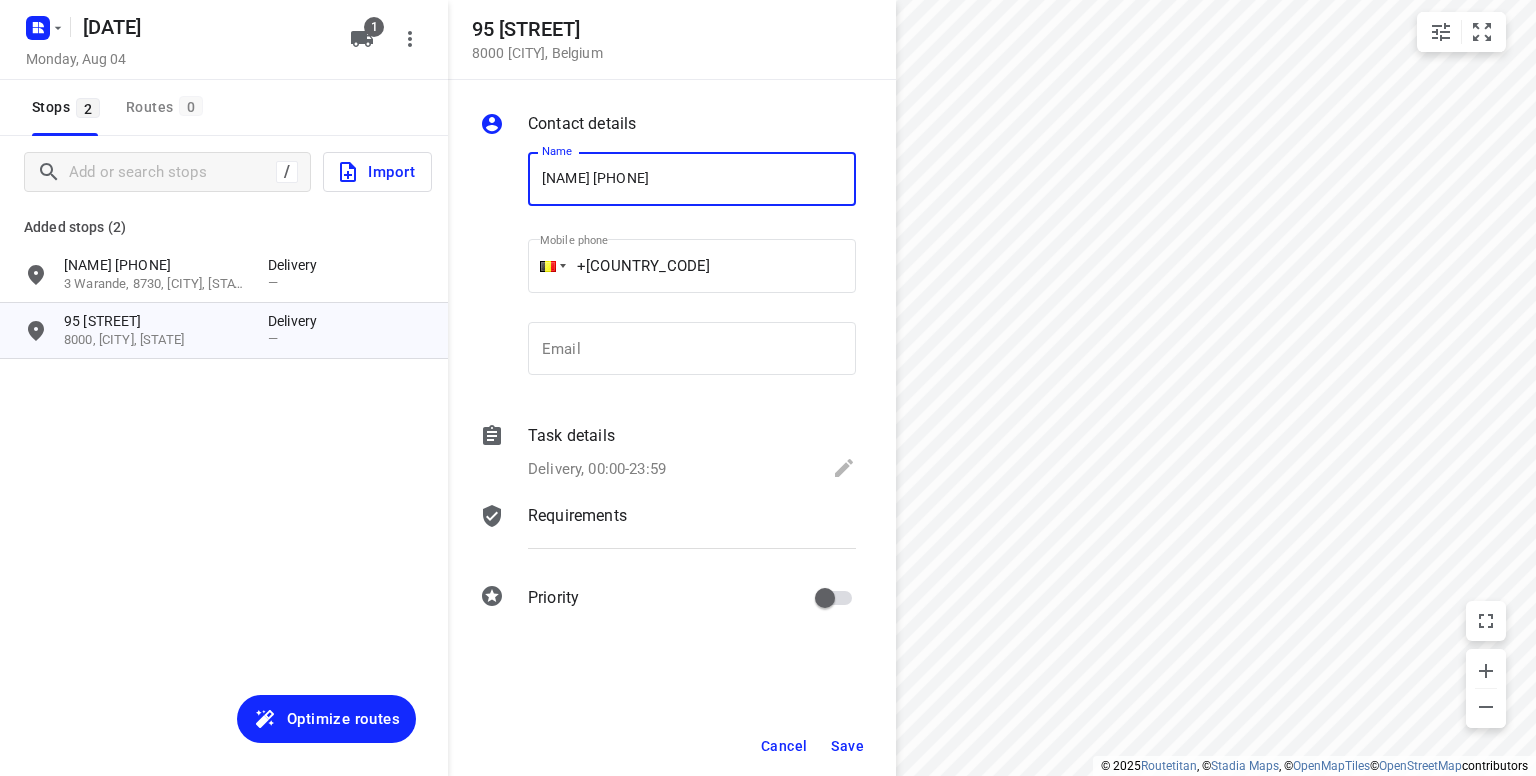 type on "[NAME] [PHONE]" 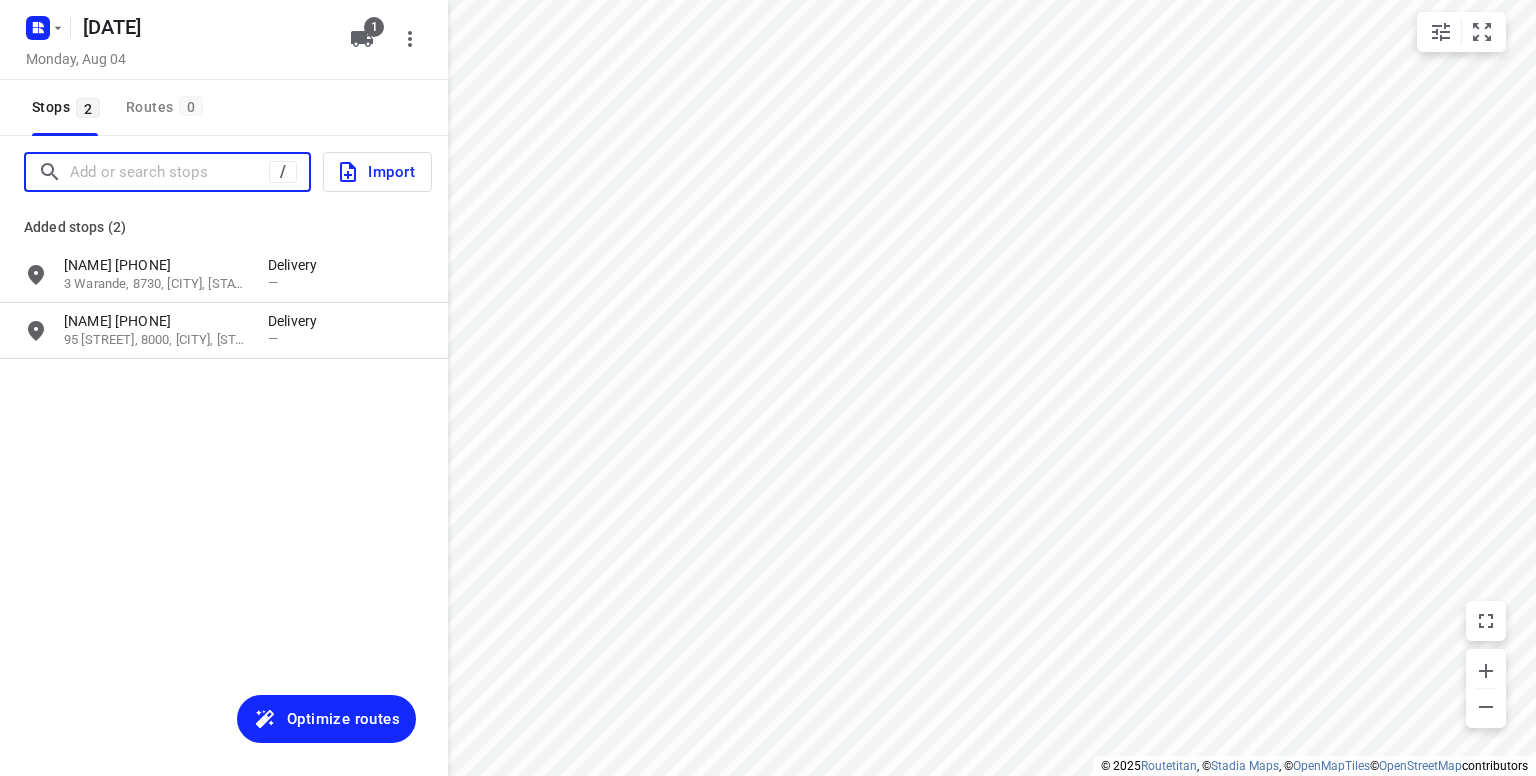 click at bounding box center [169, 172] 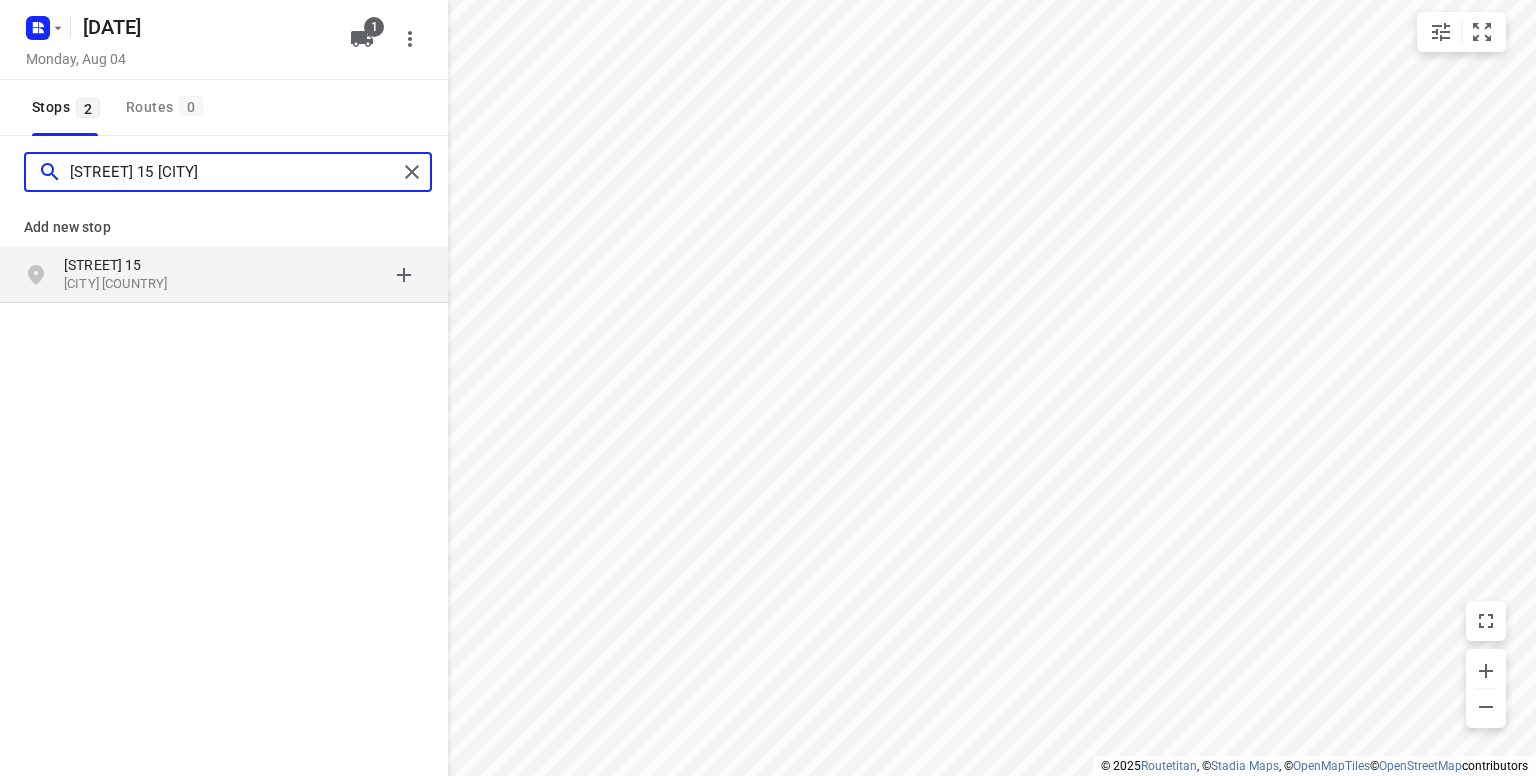 type on "[STREET] 15 [CITY]" 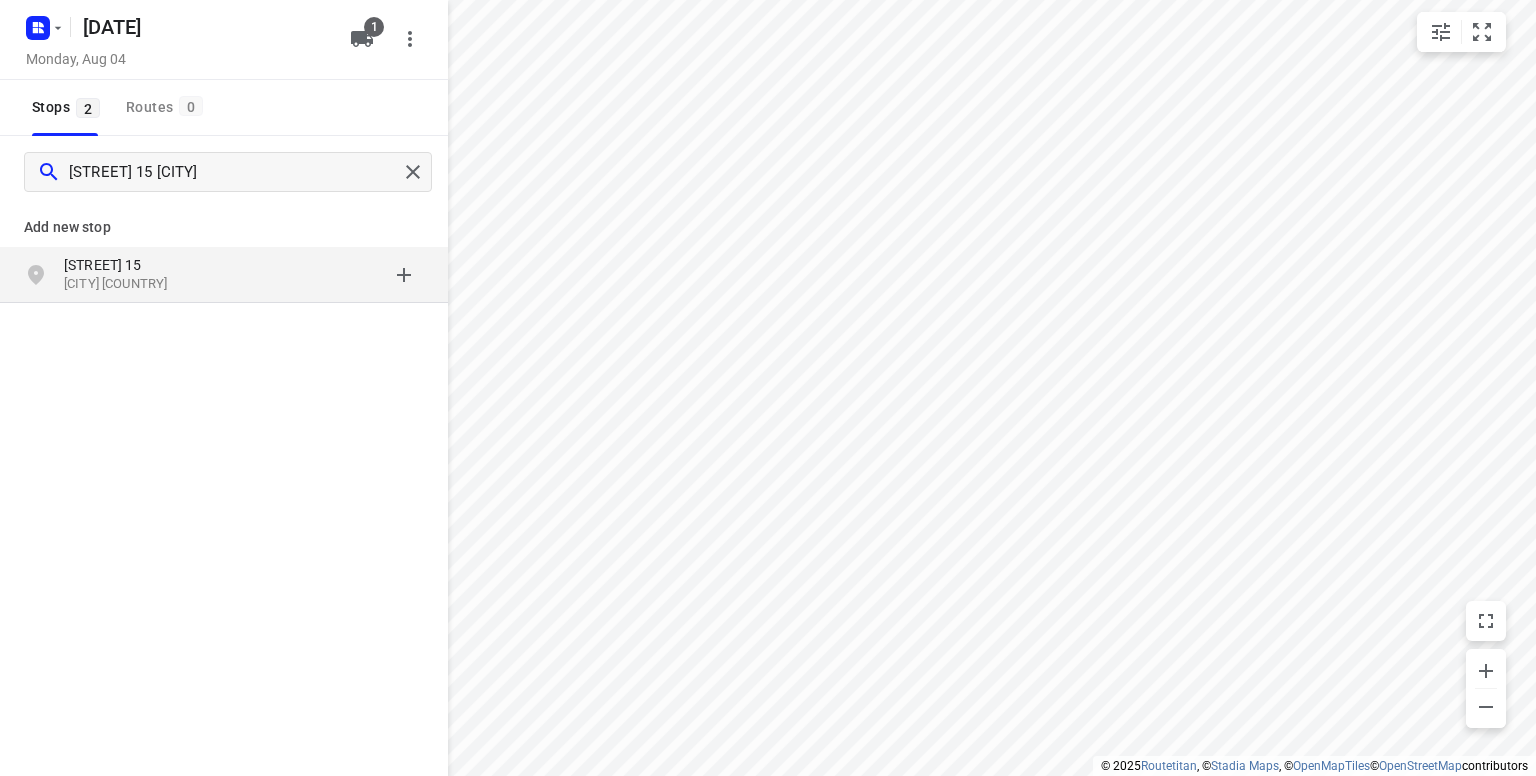 click on "[STREET] 15" at bounding box center (156, 265) 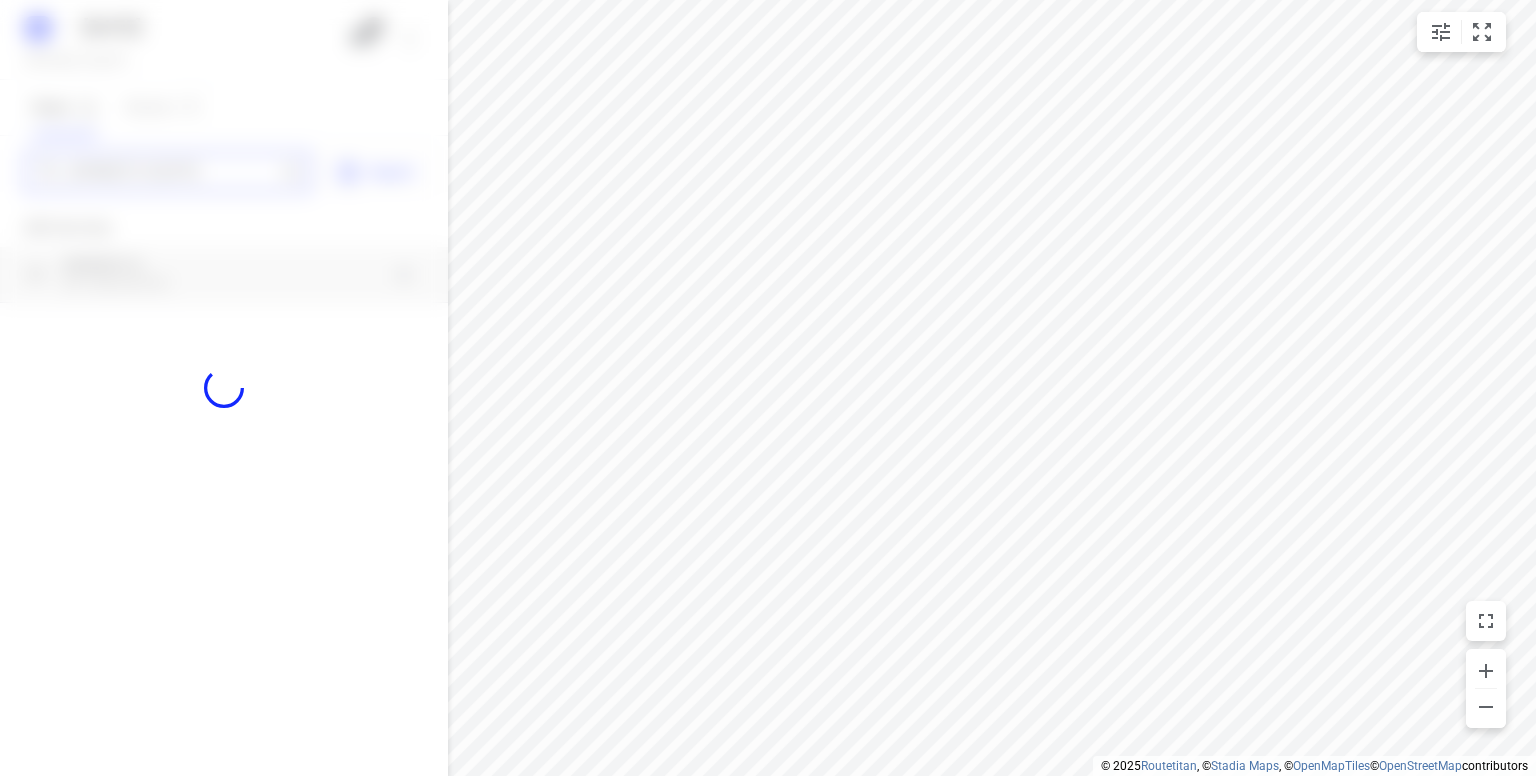 type 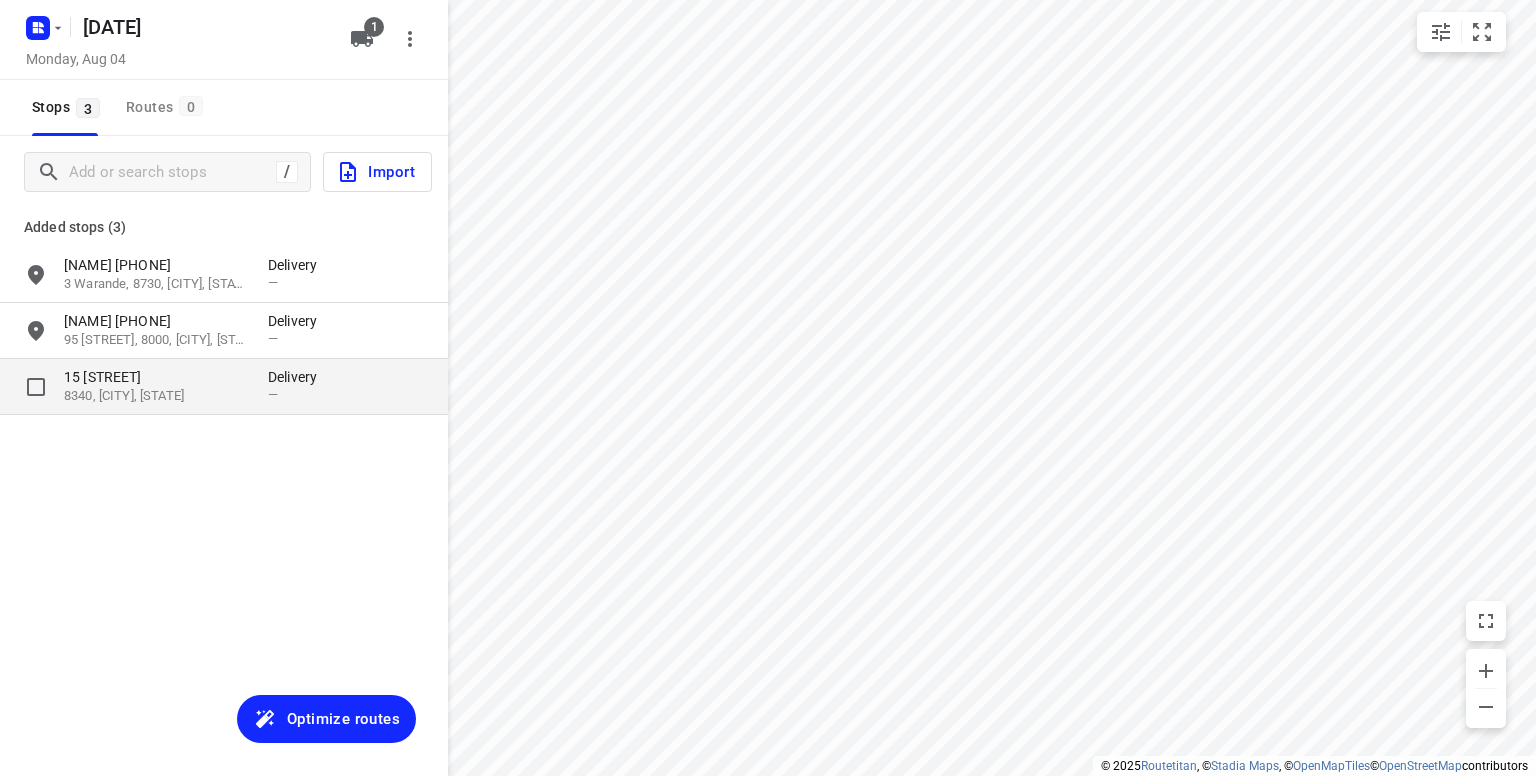 click on "8340, [CITY], [STATE]" at bounding box center [156, 396] 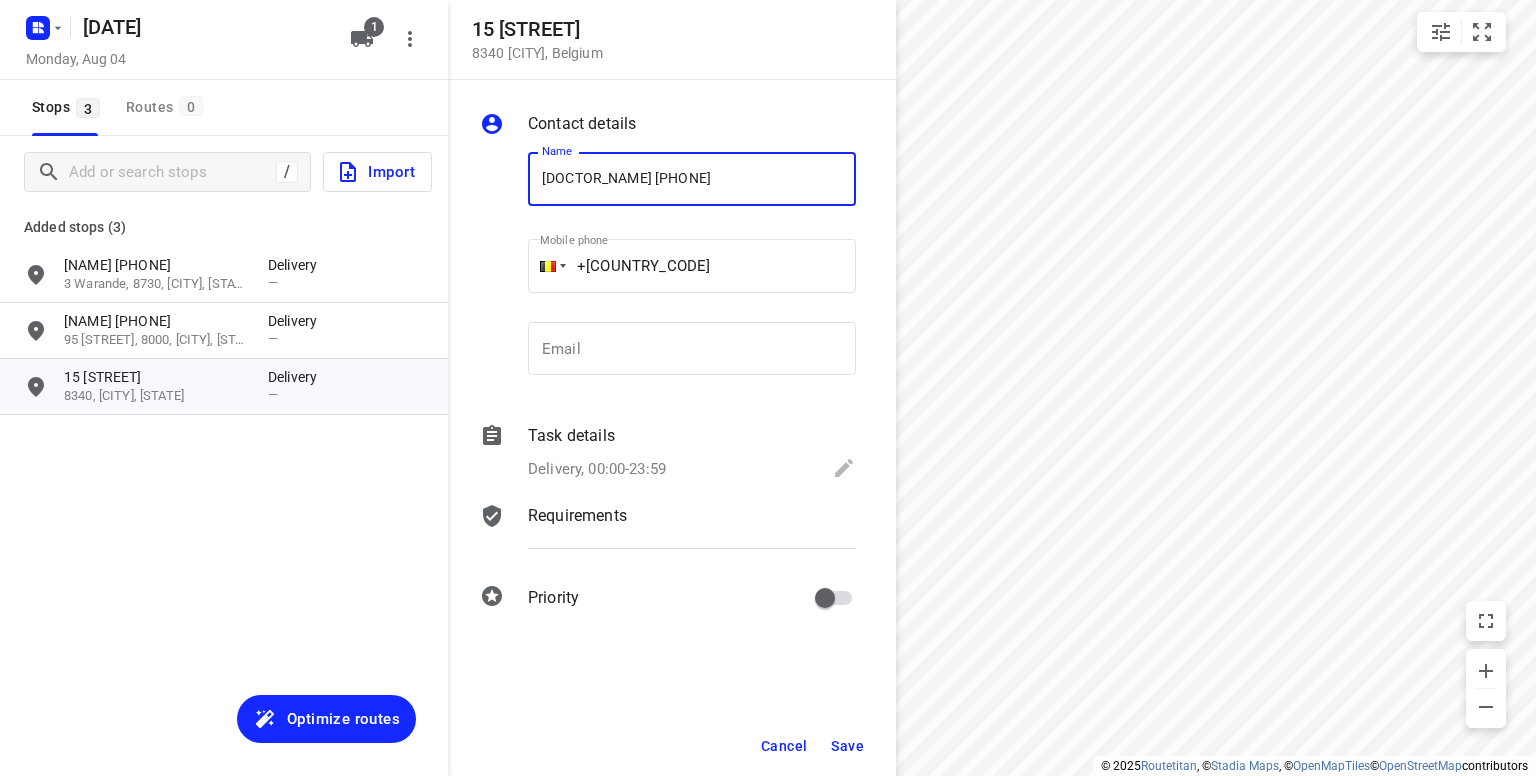 type on "[DOCTOR_NAME] [PHONE]" 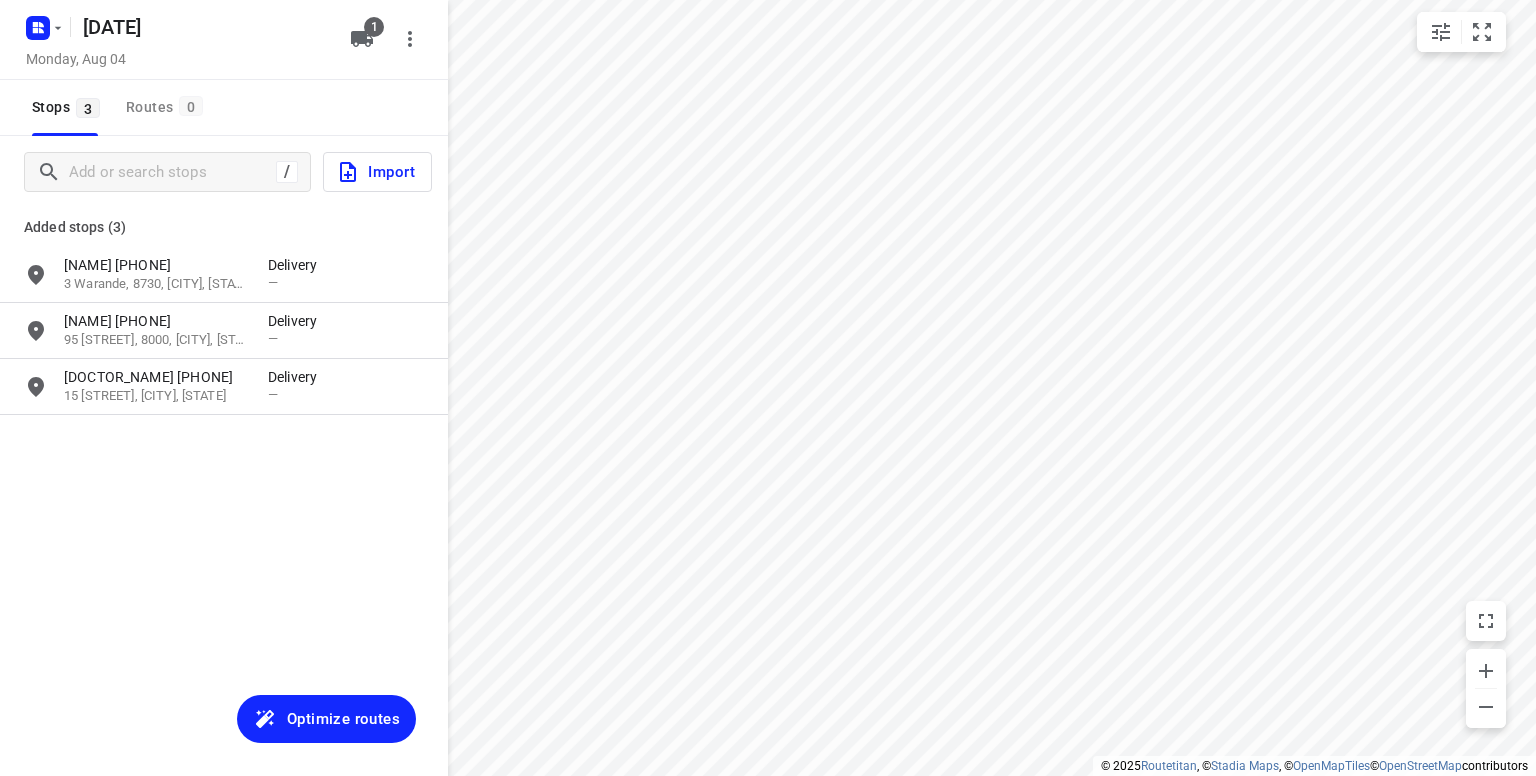 click on "/ Import" at bounding box center (224, 172) 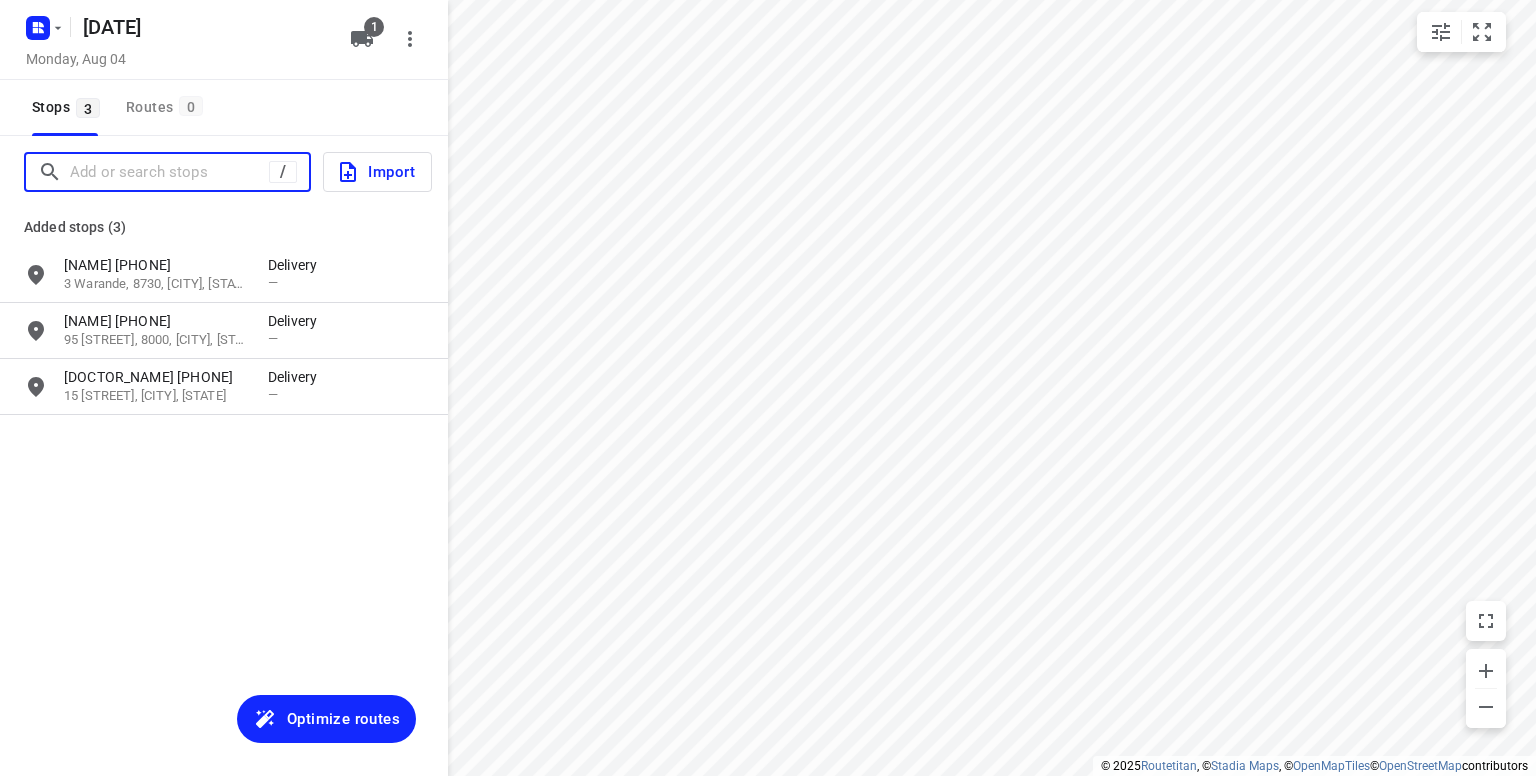 click at bounding box center [169, 172] 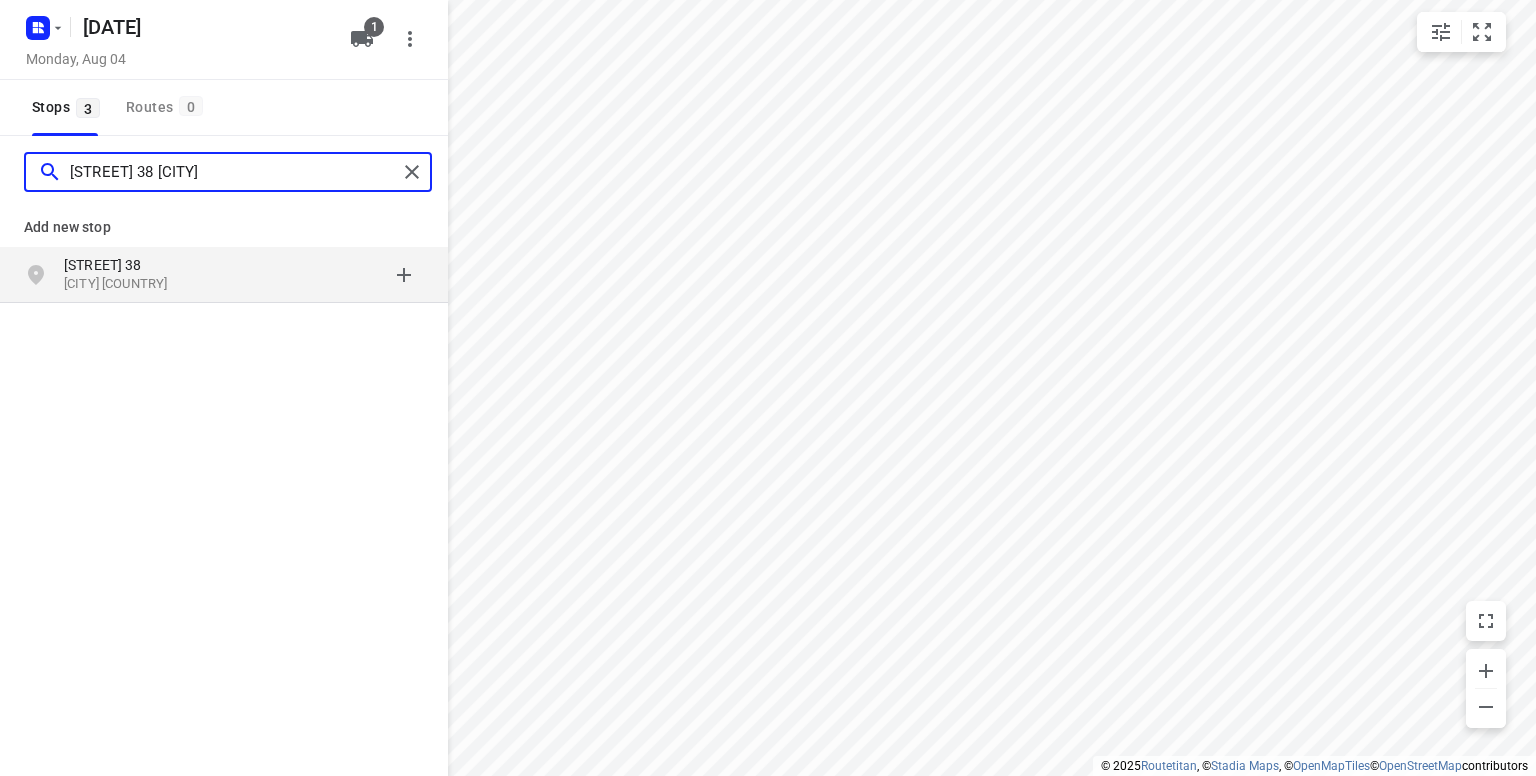 type on "[STREET] 38 [CITY]" 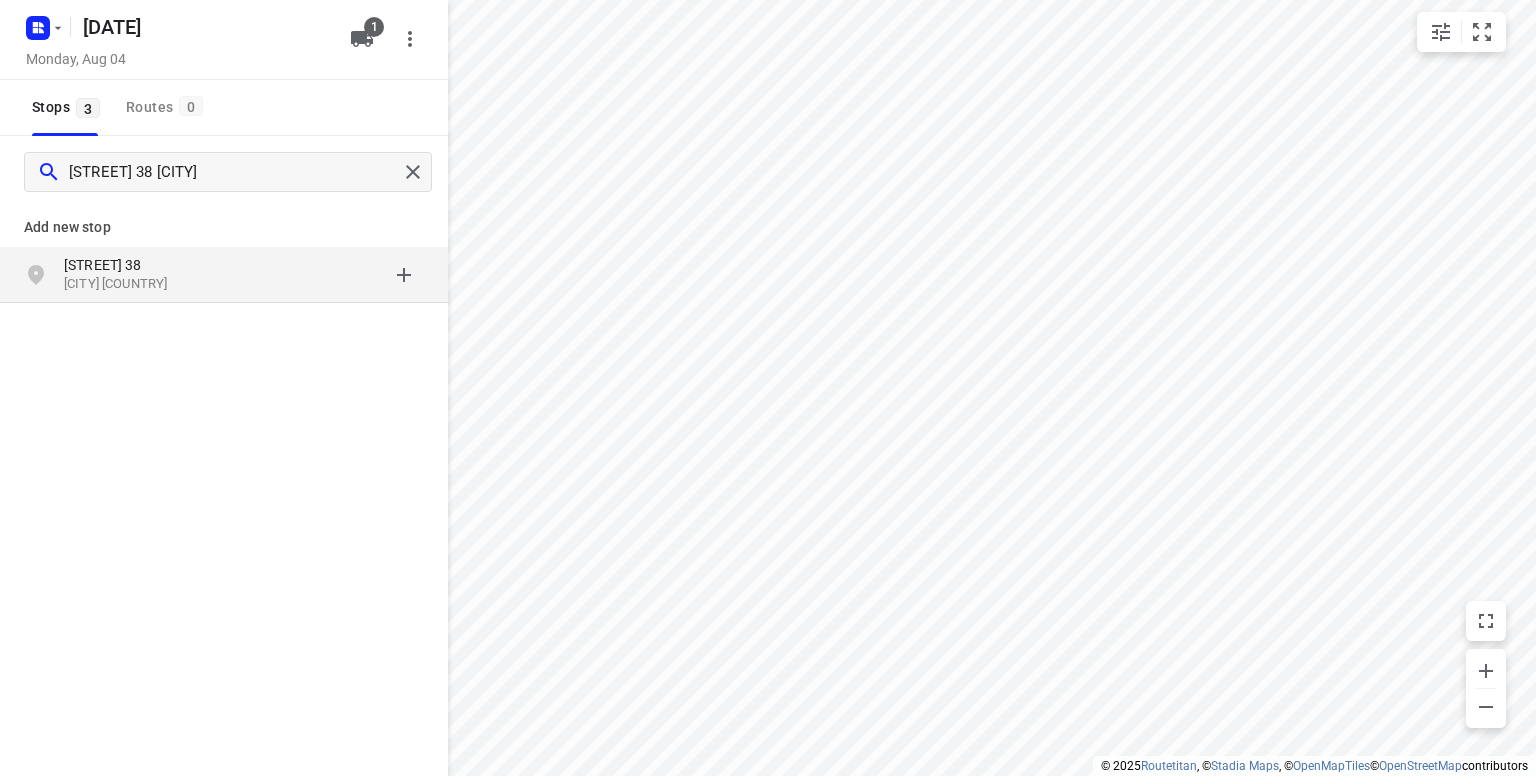 click on "[STREET] 38" at bounding box center [156, 265] 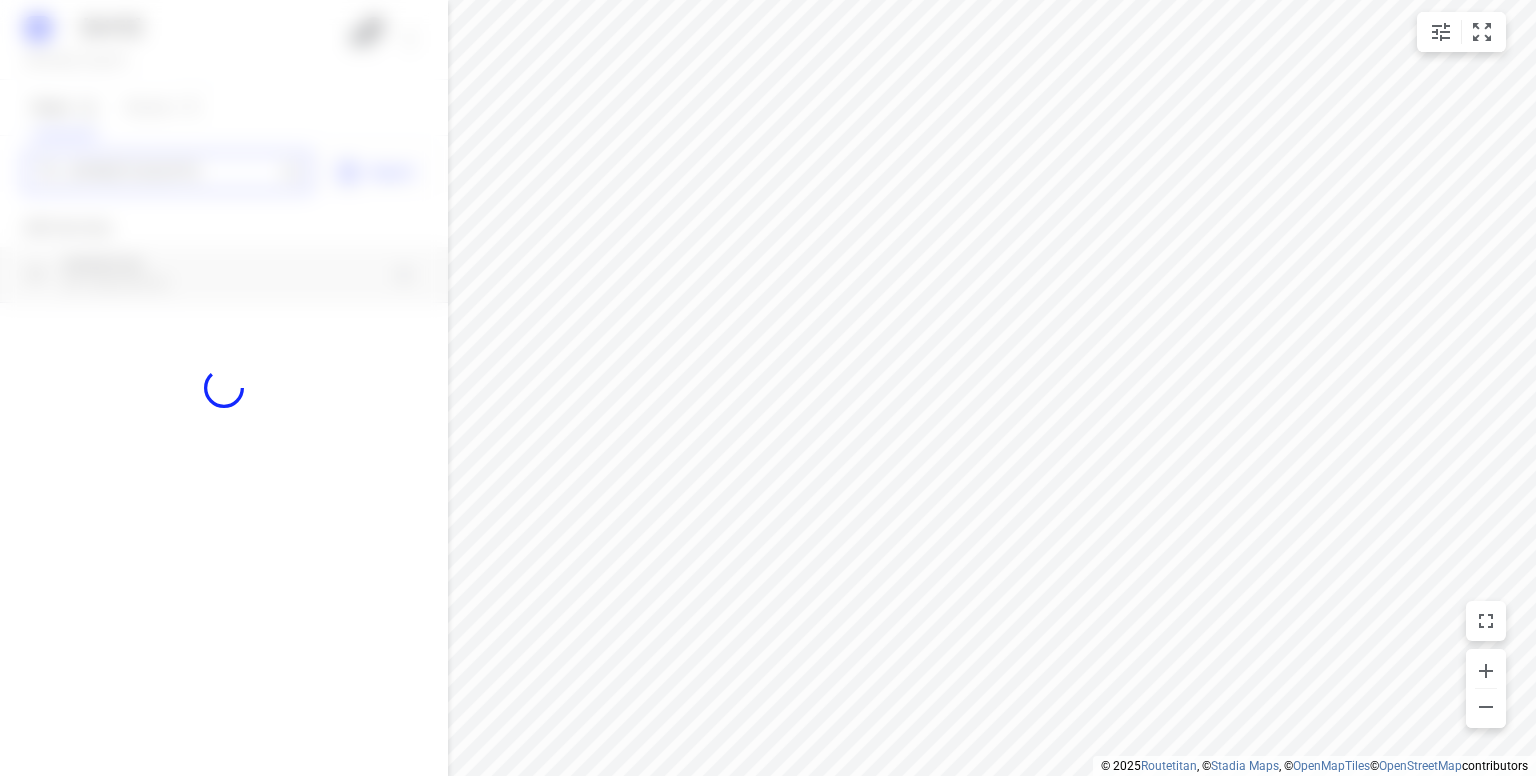 type 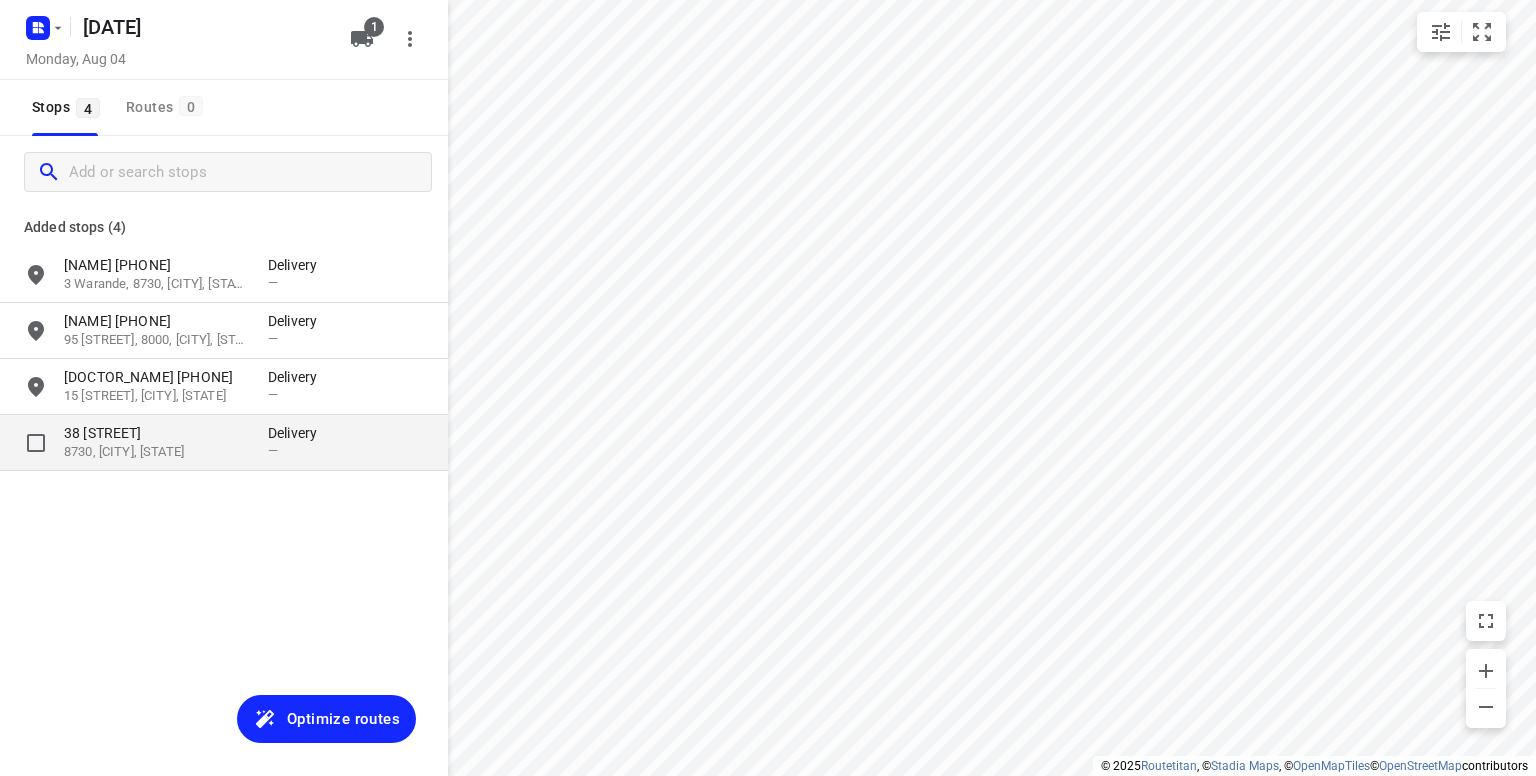 click on "38 [STREET]" at bounding box center [156, 433] 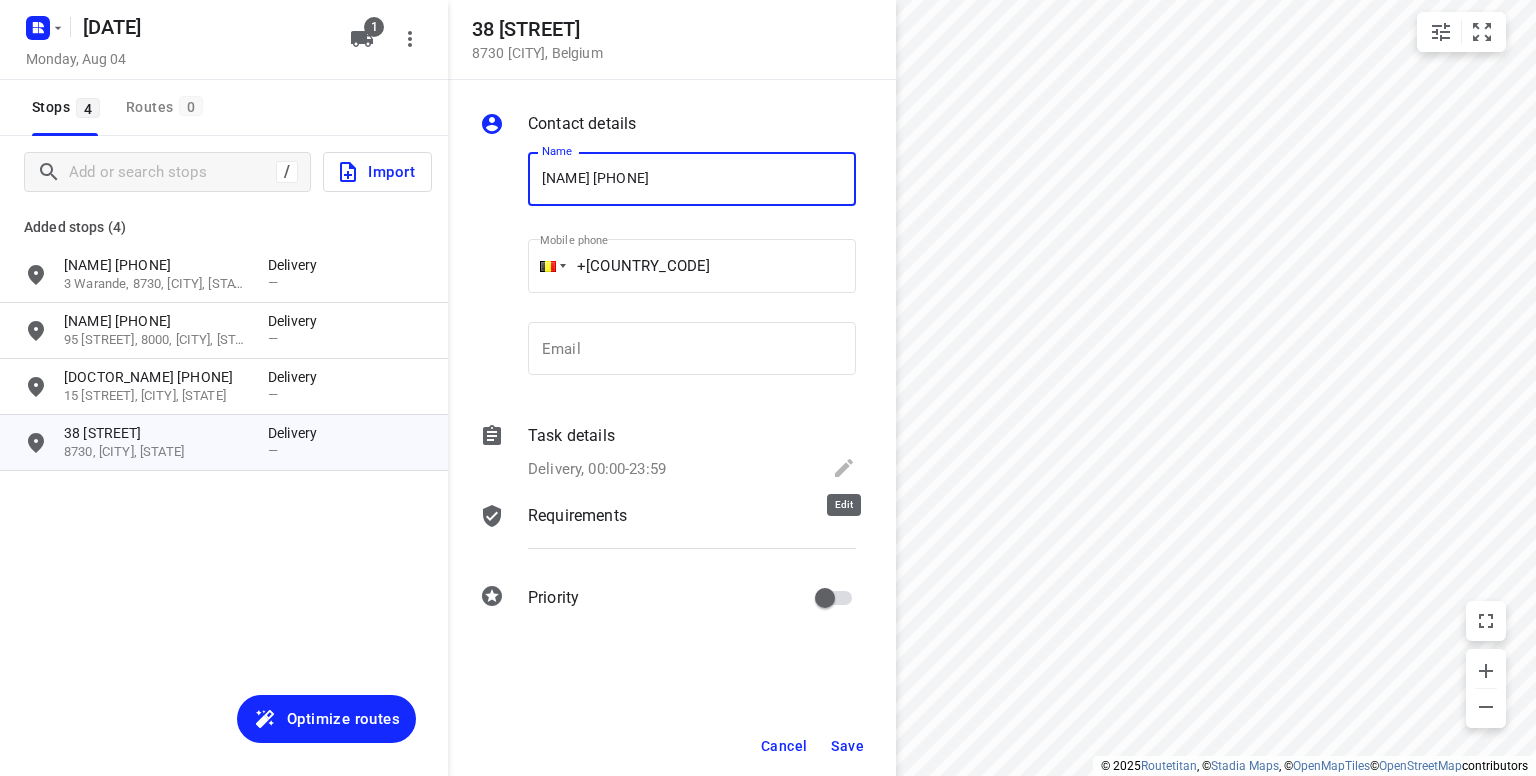 type on "[NAME] [PHONE]" 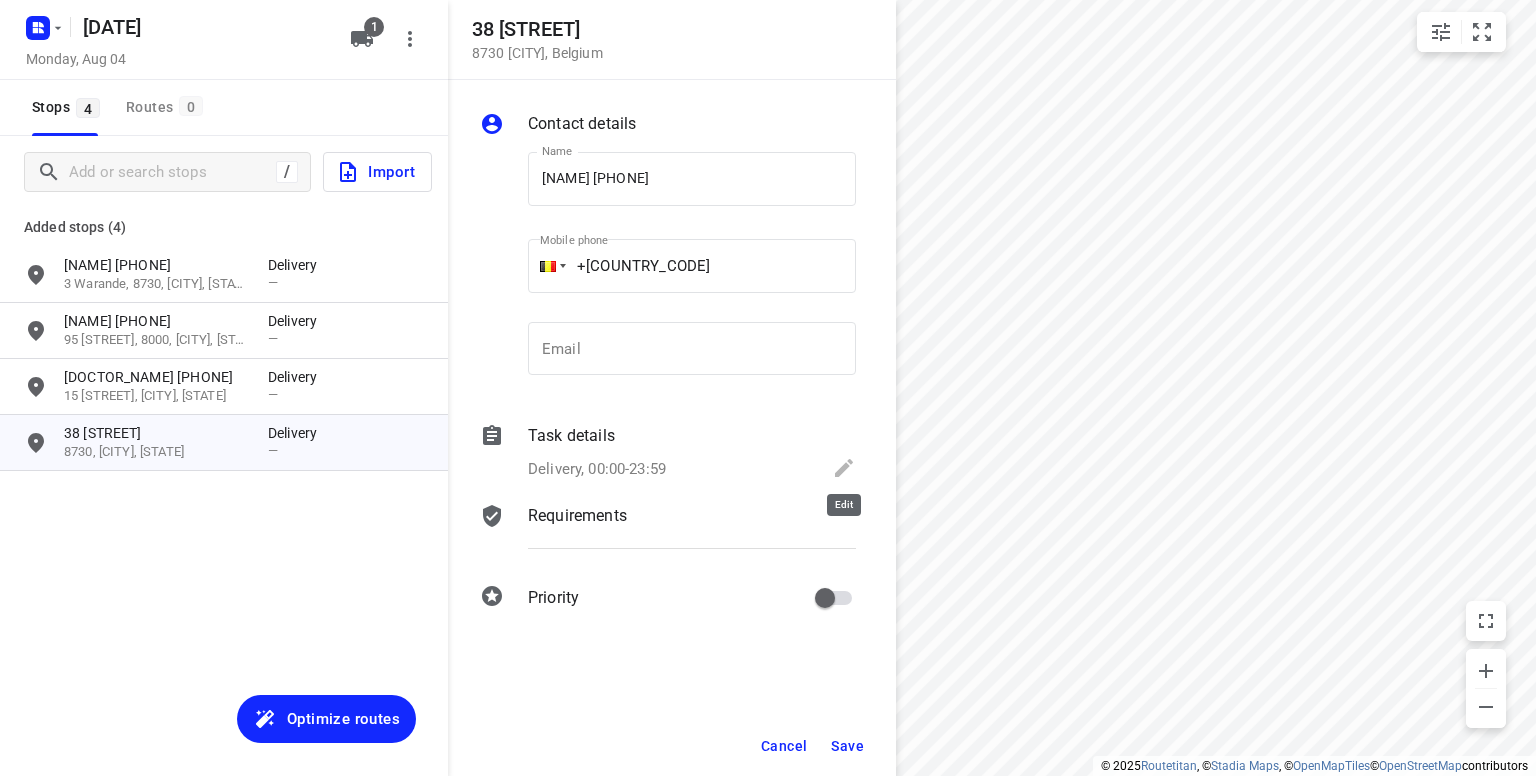 click 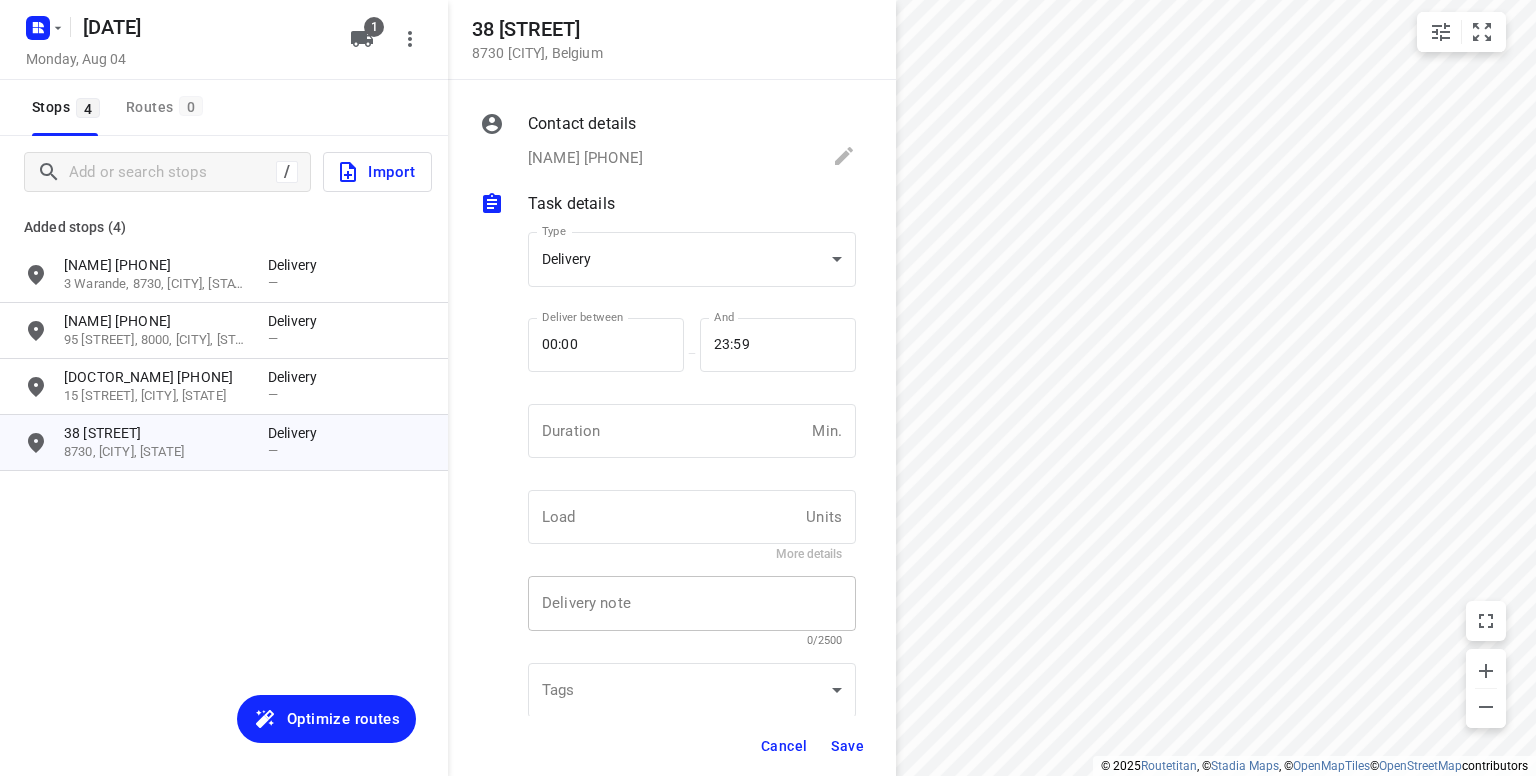 click on "x Delivery note" at bounding box center (692, 603) 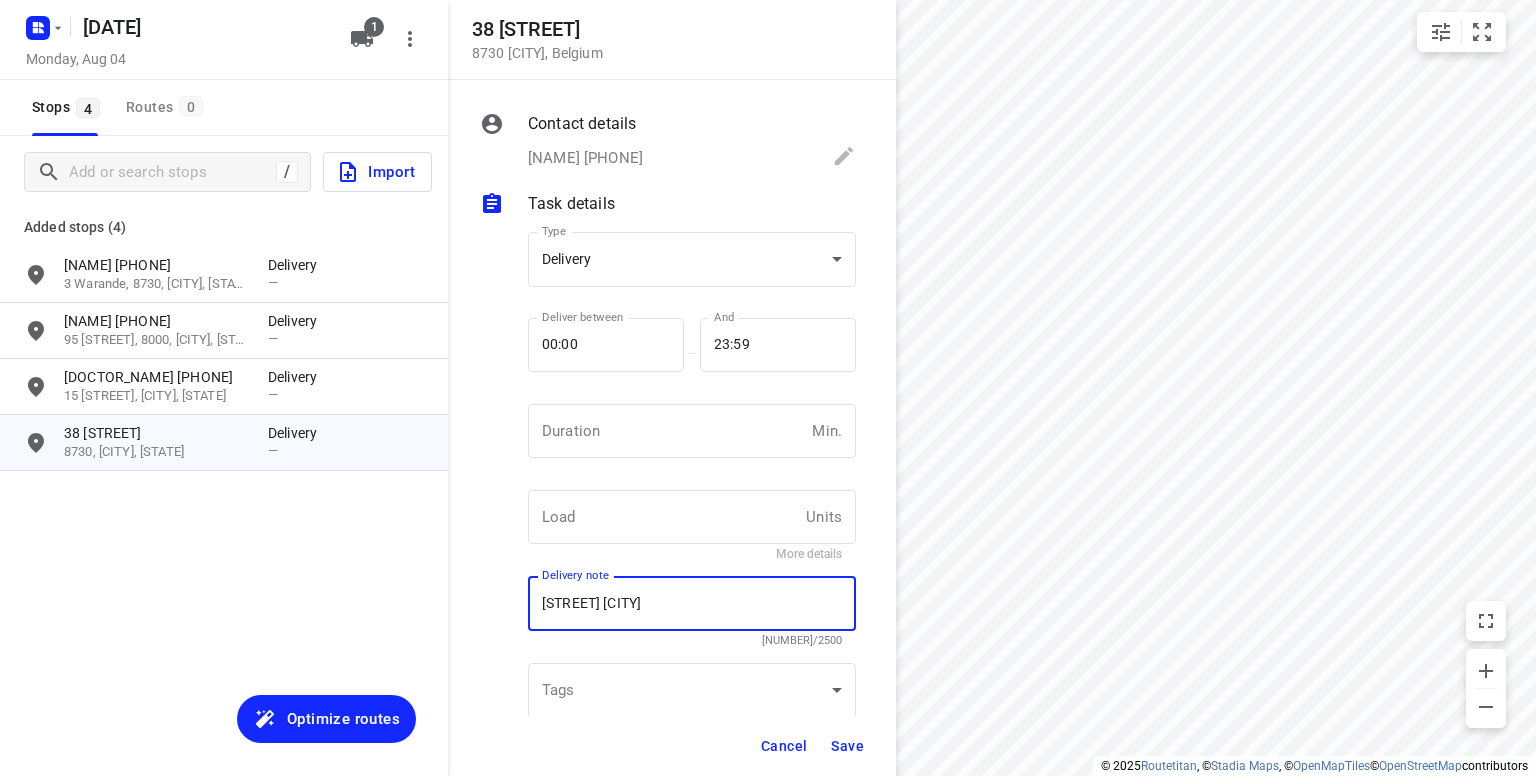type on "[STREET] [CITY]" 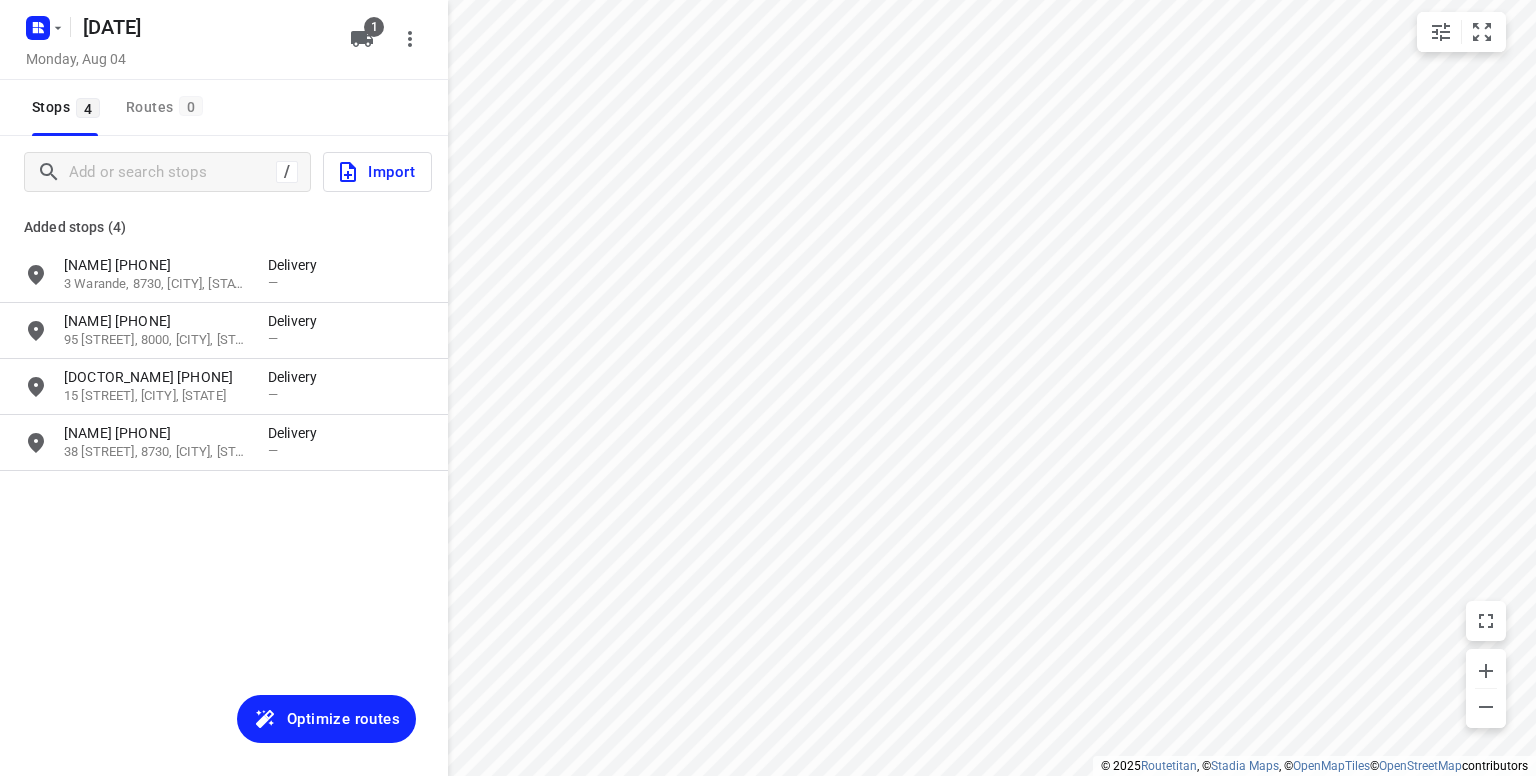 click on "Optimize routes" at bounding box center [343, 719] 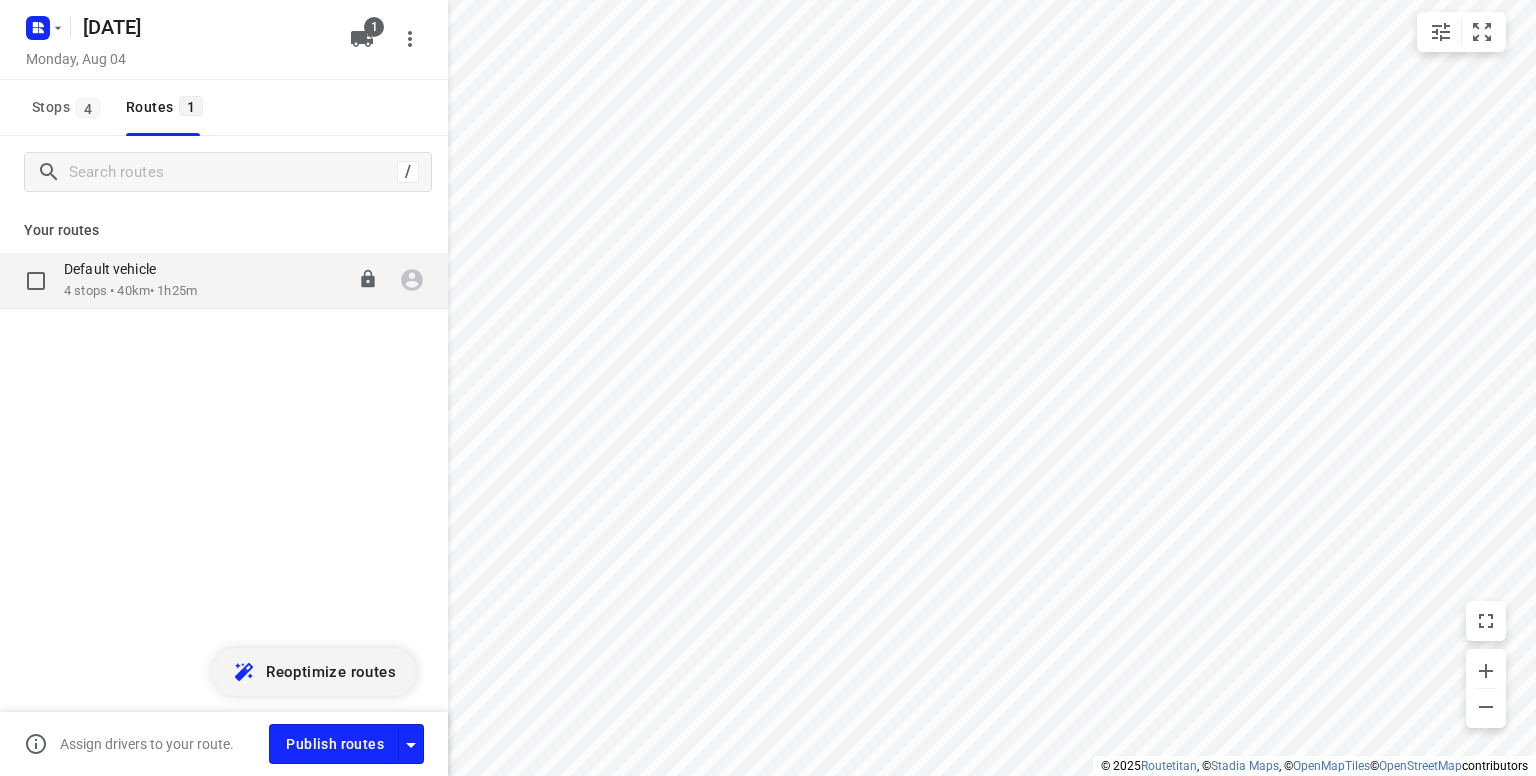 click on "Default vehicle" at bounding box center [116, 269] 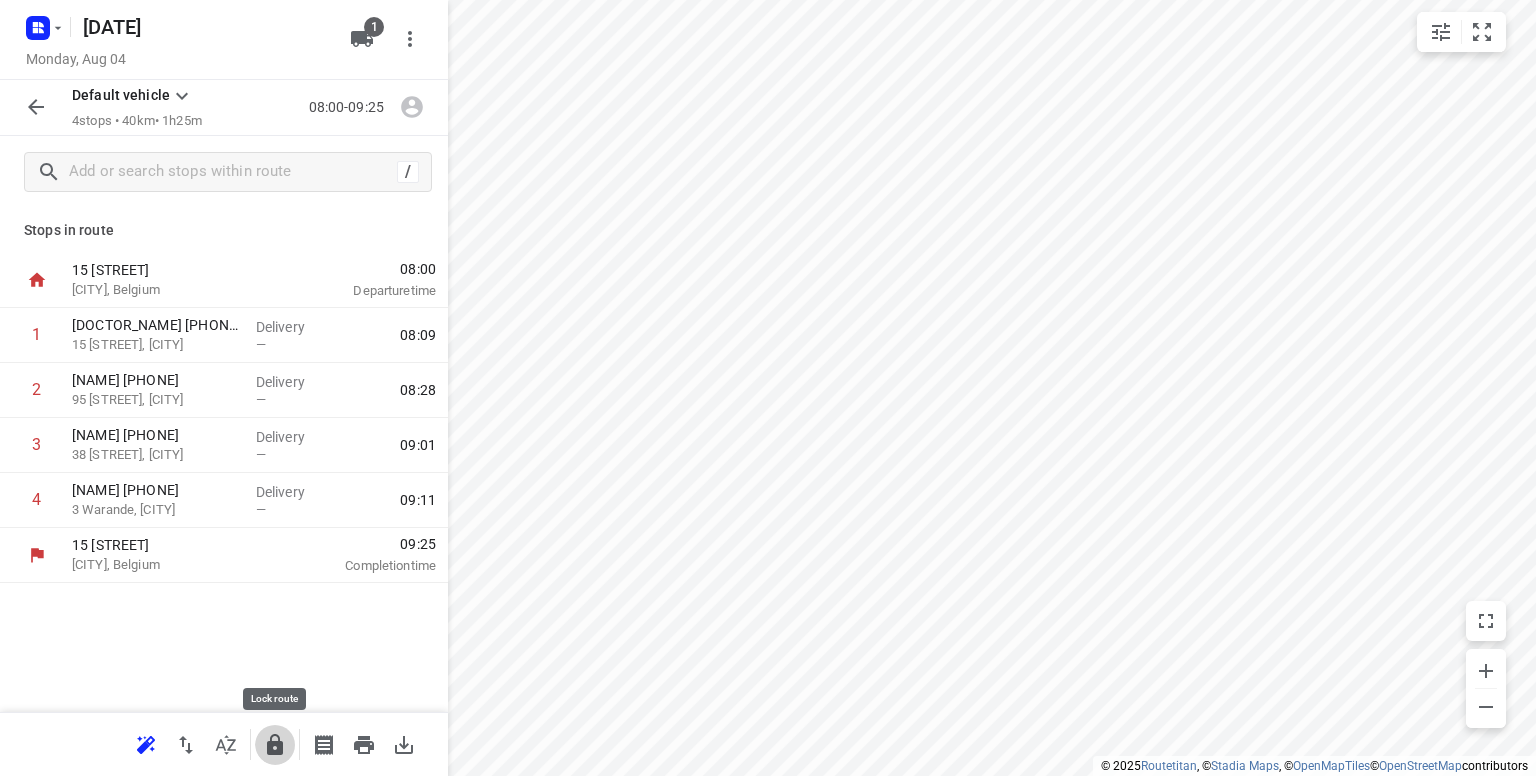 click 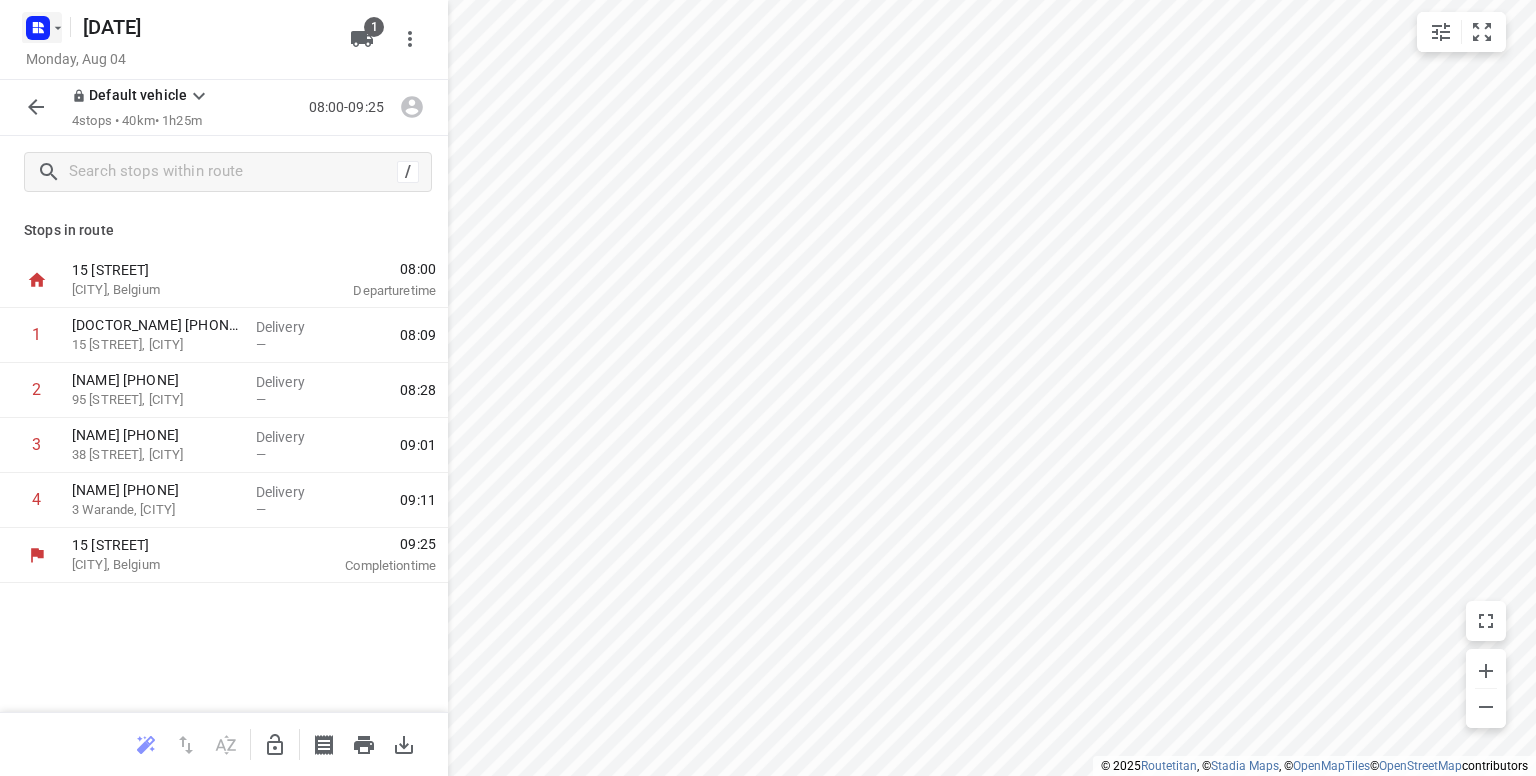 click 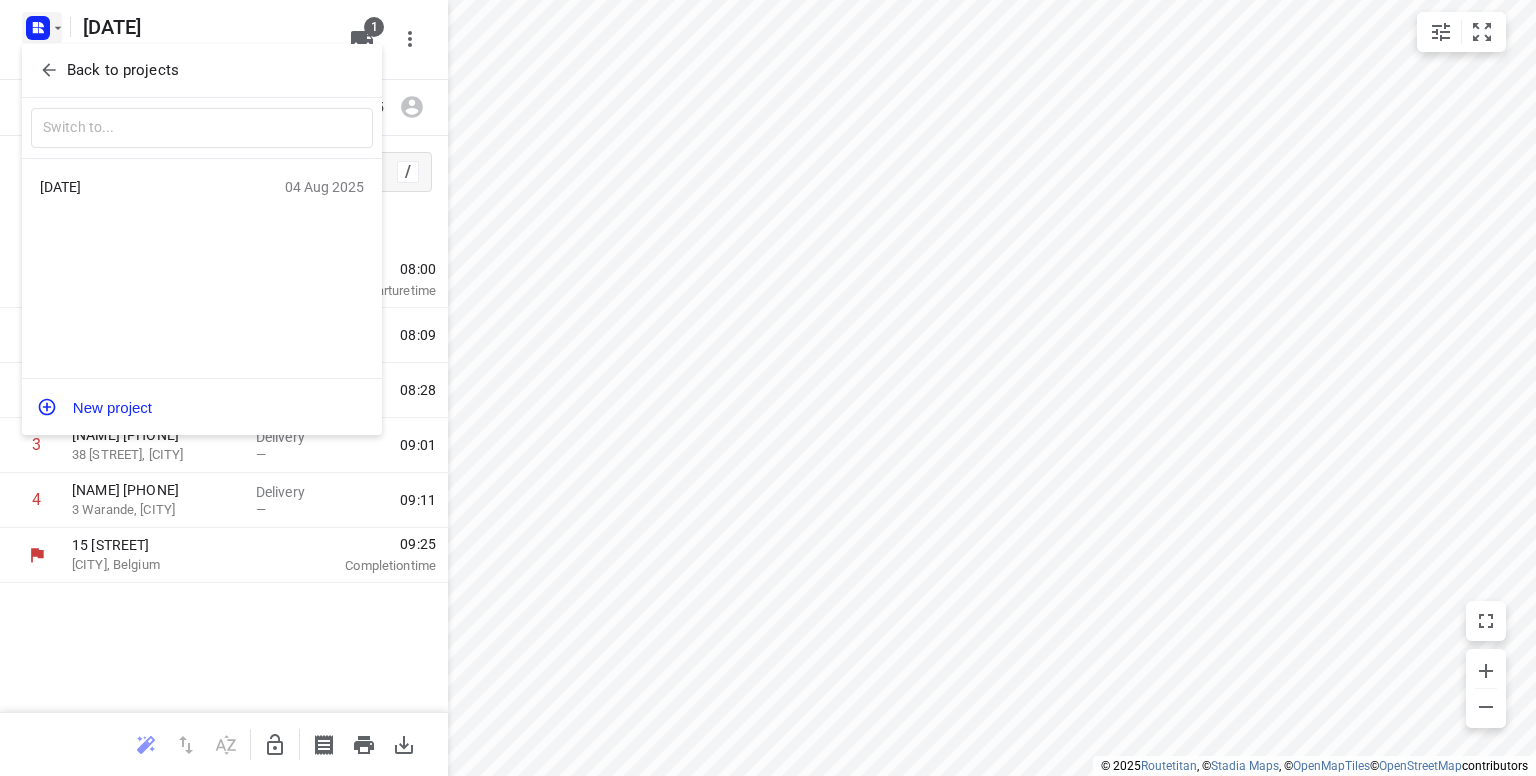 click 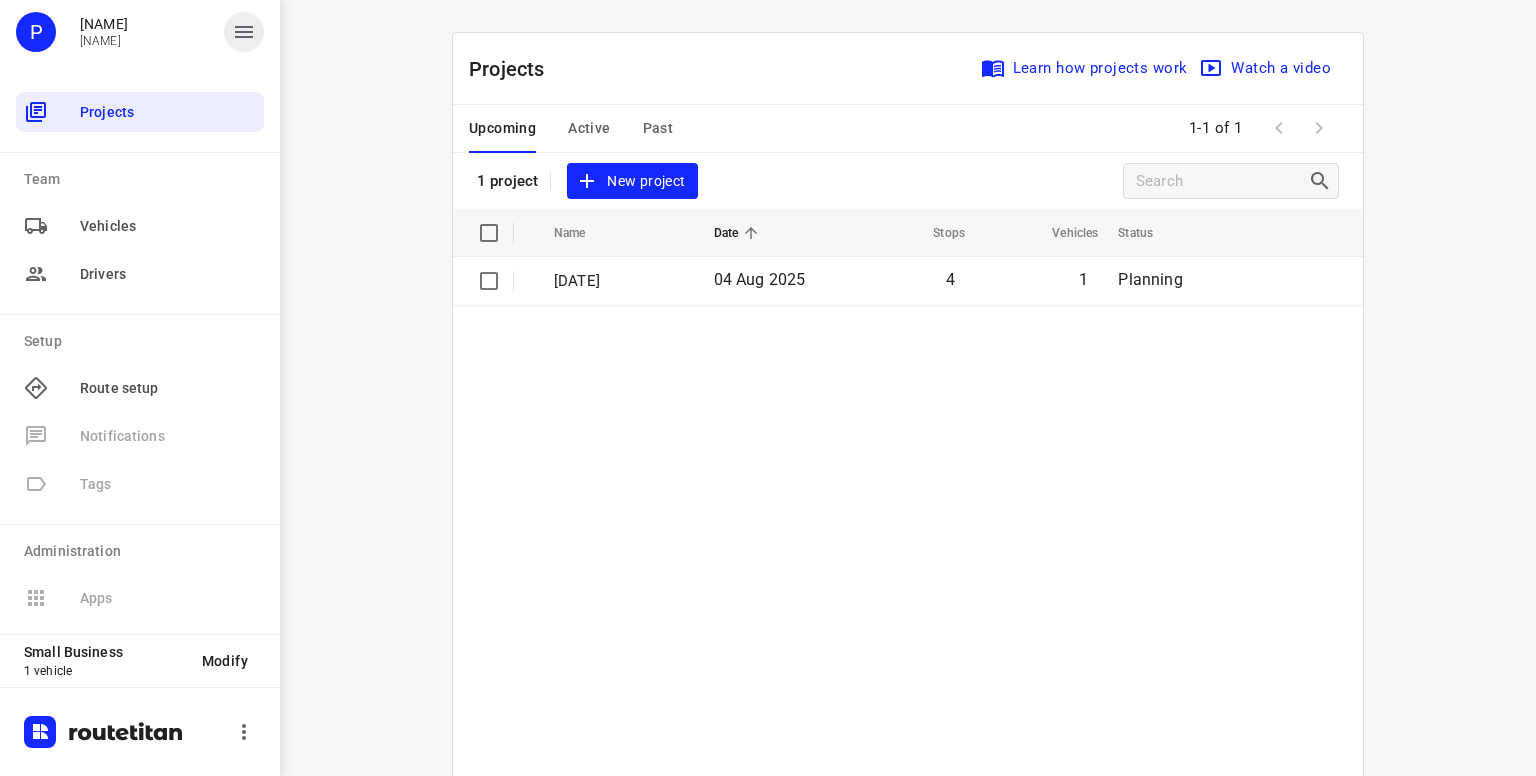 click 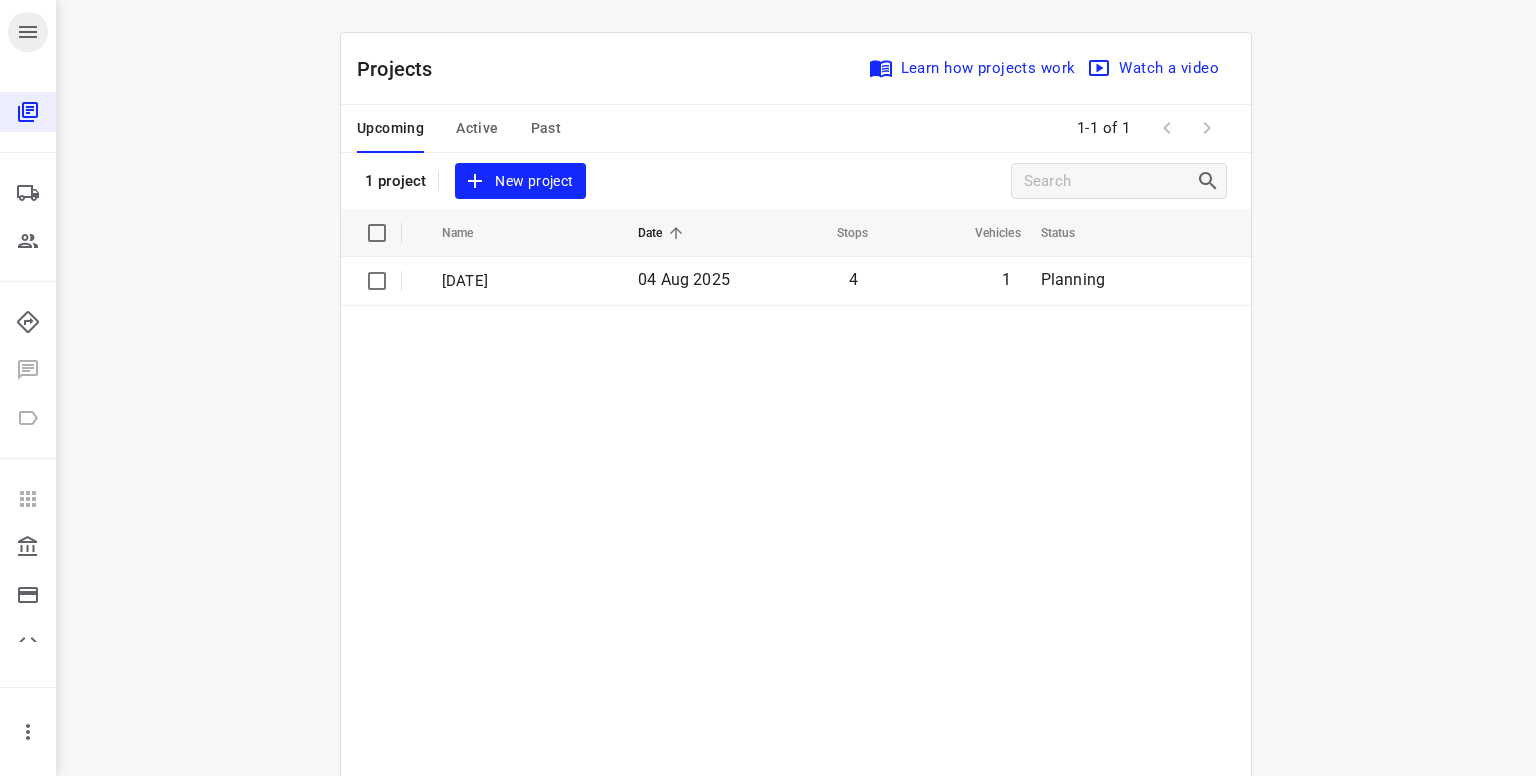 click 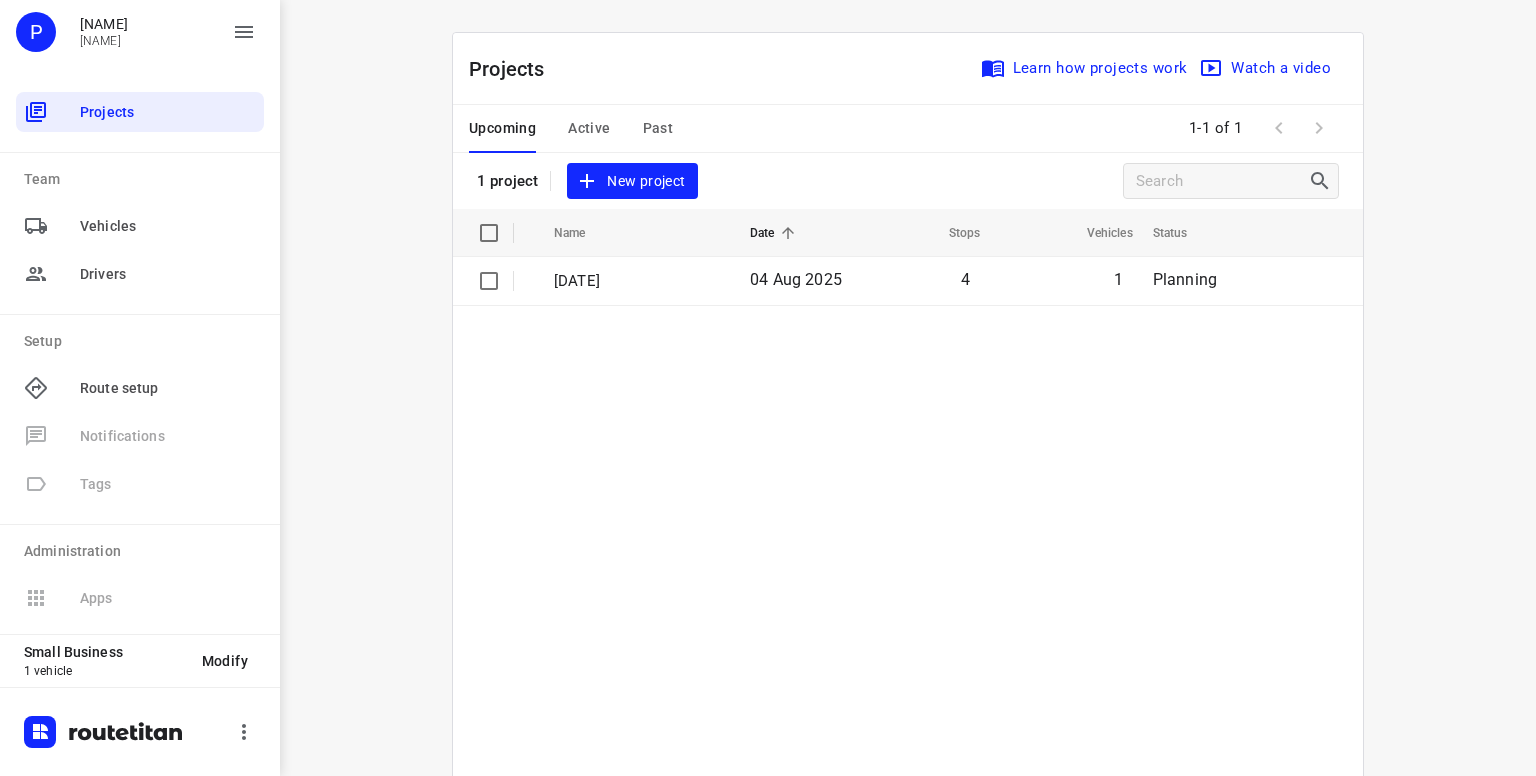 click on "P" at bounding box center [36, 32] 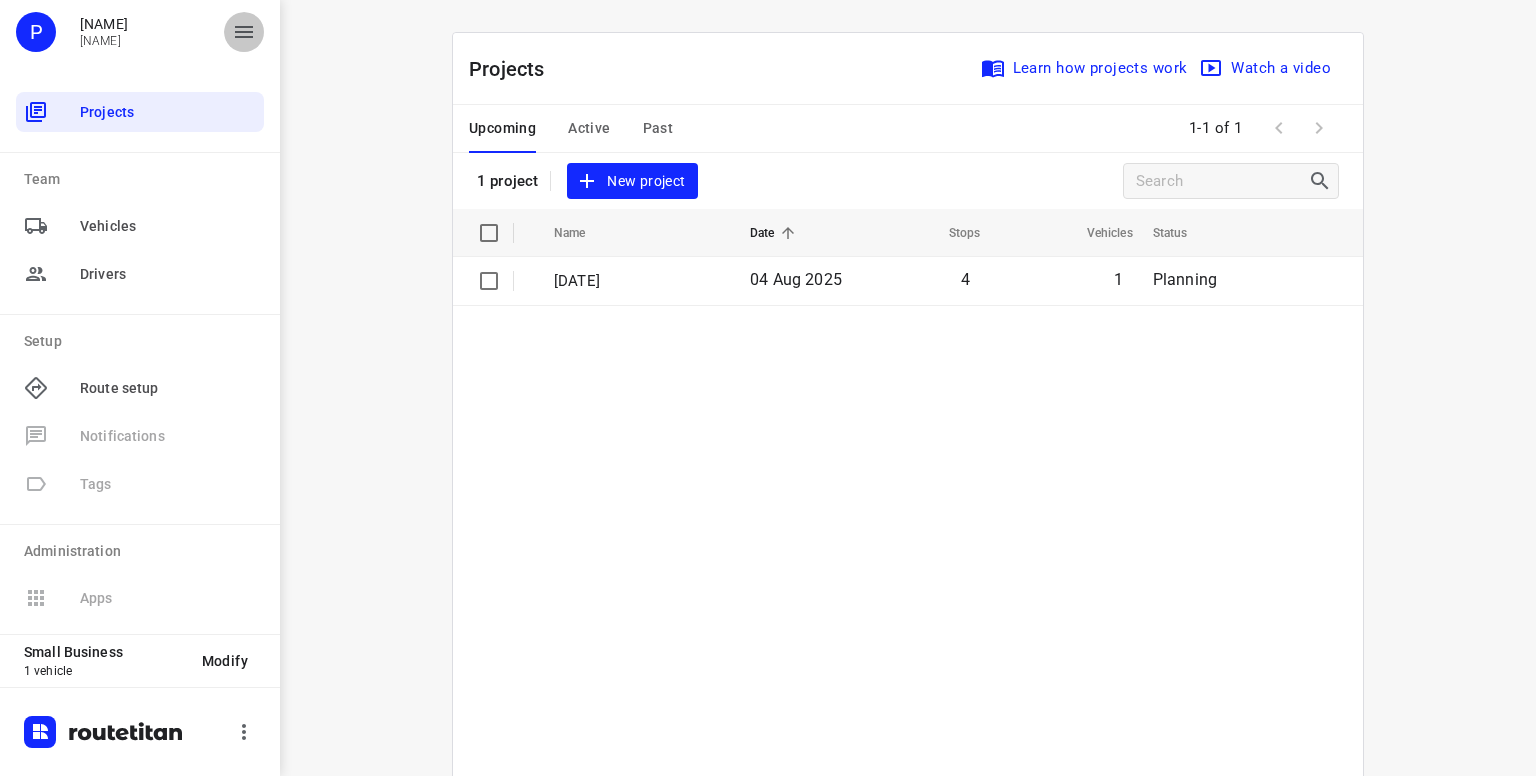 click 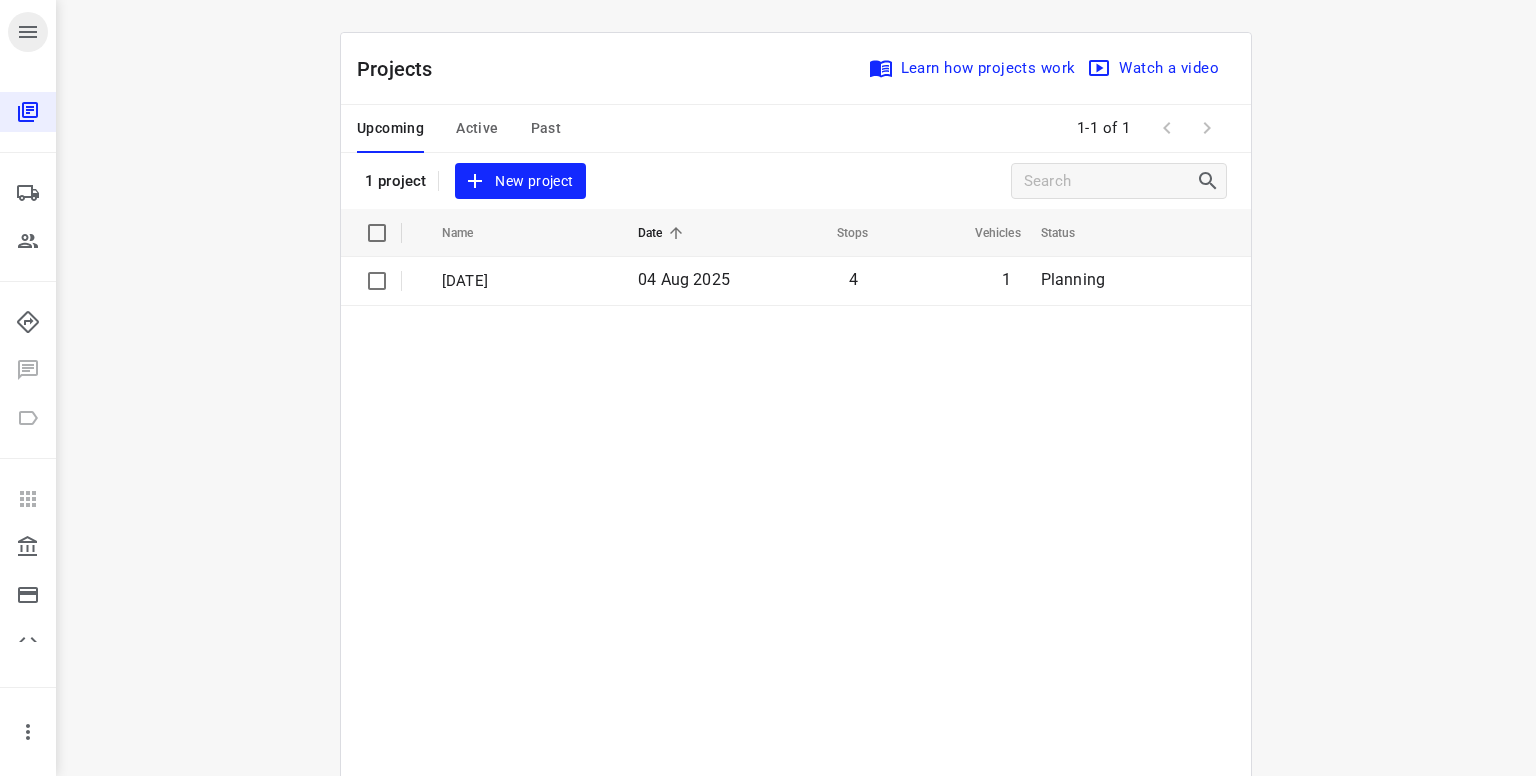 click 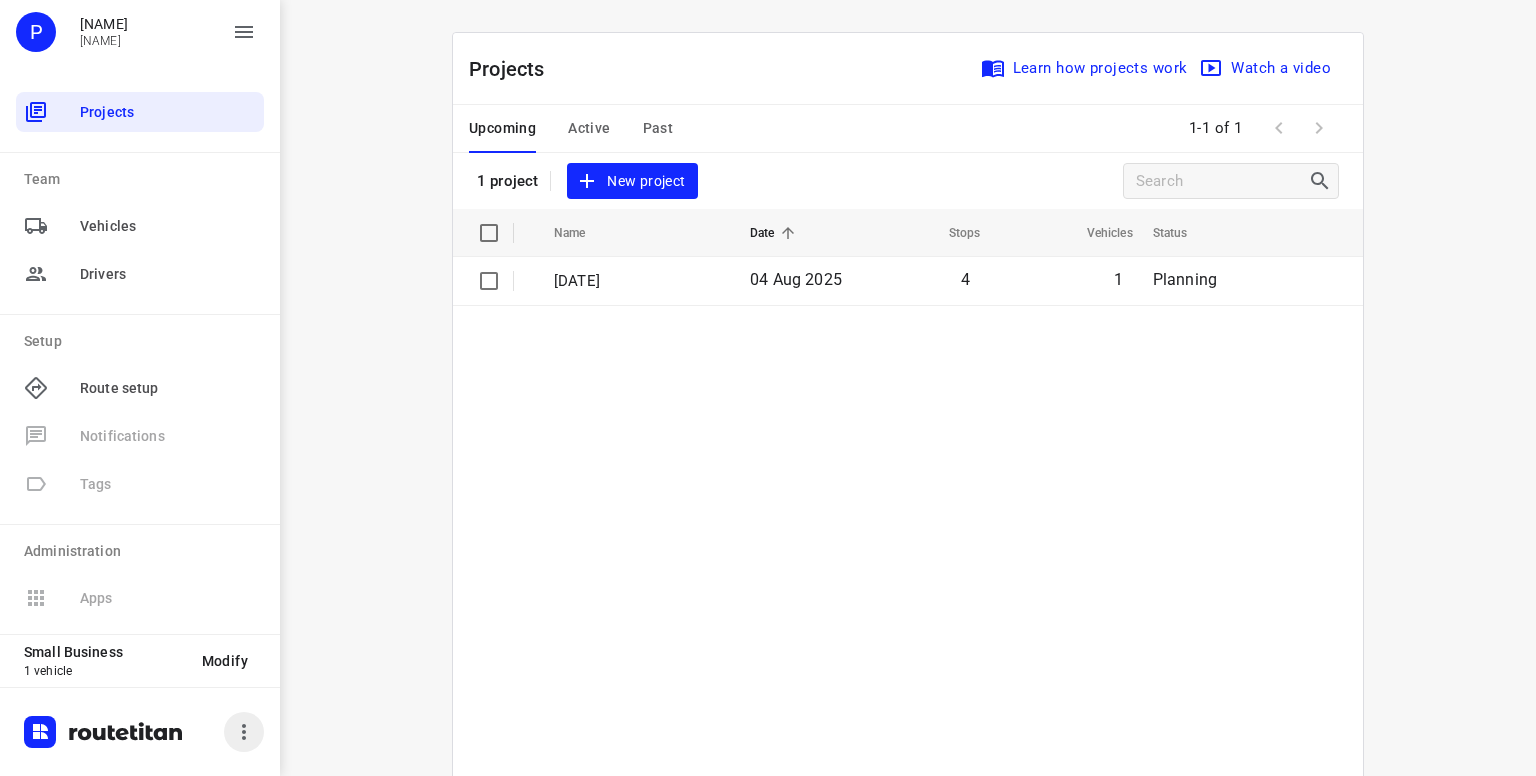 click 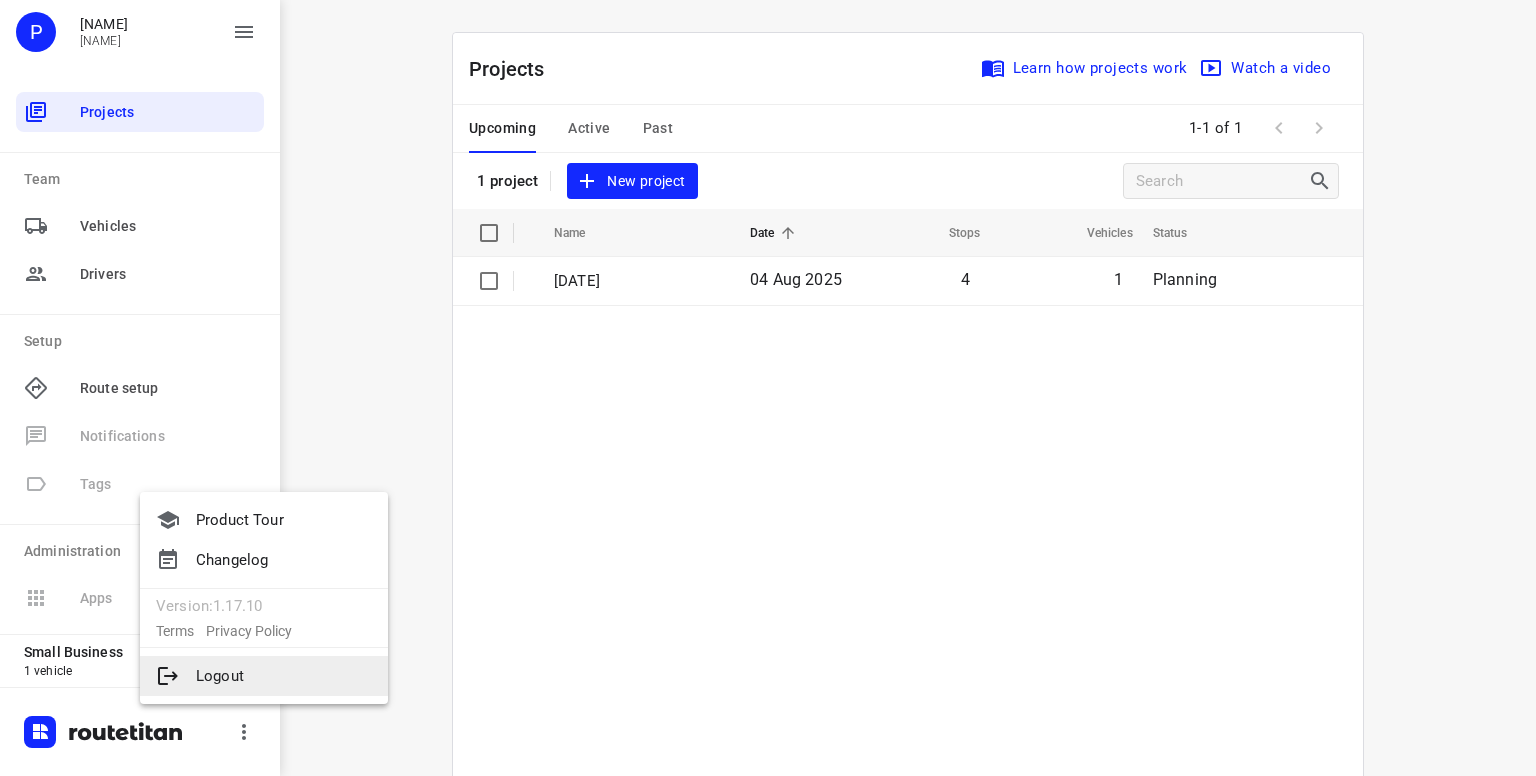 click on "Logout" at bounding box center [264, 676] 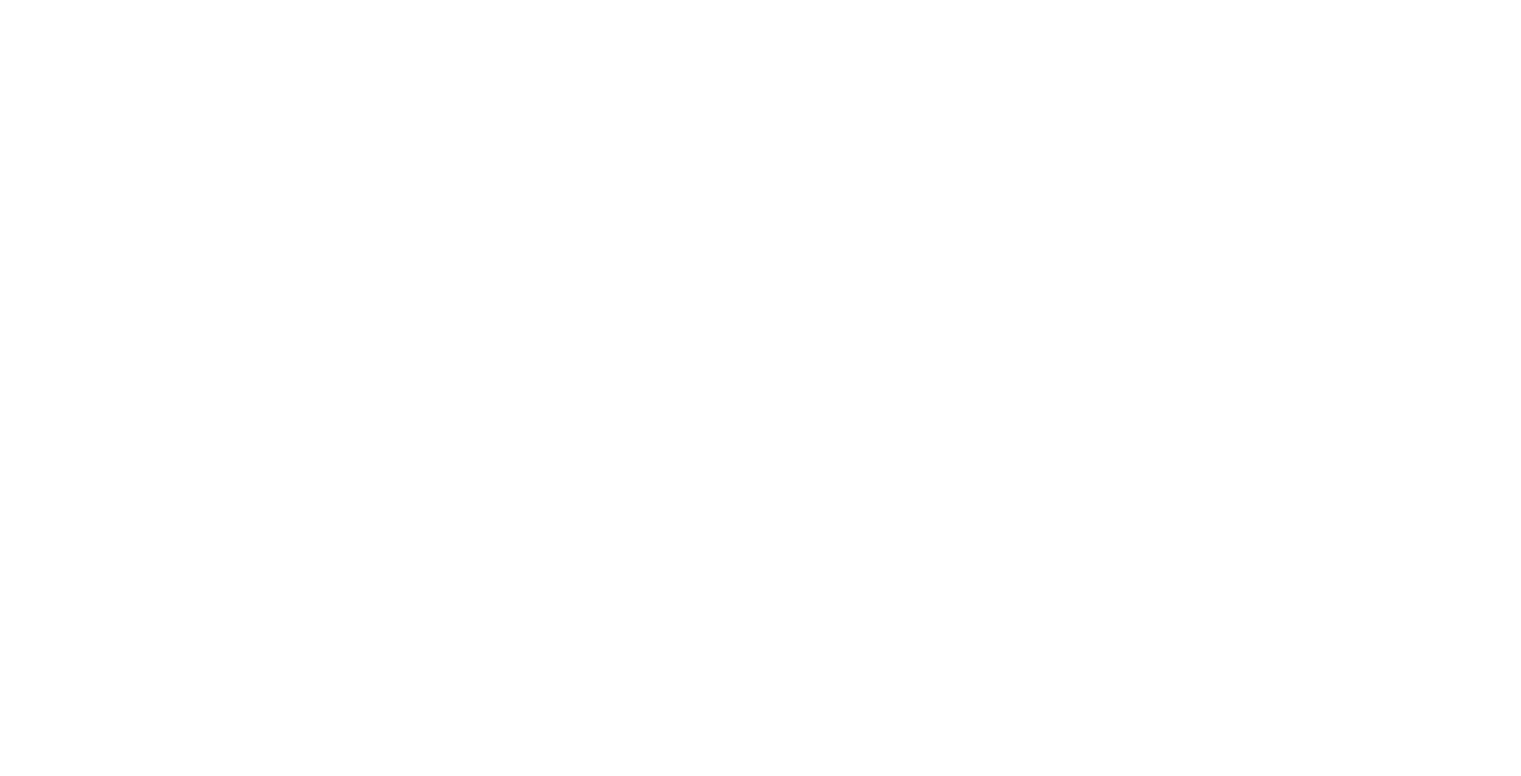 scroll, scrollTop: 0, scrollLeft: 0, axis: both 